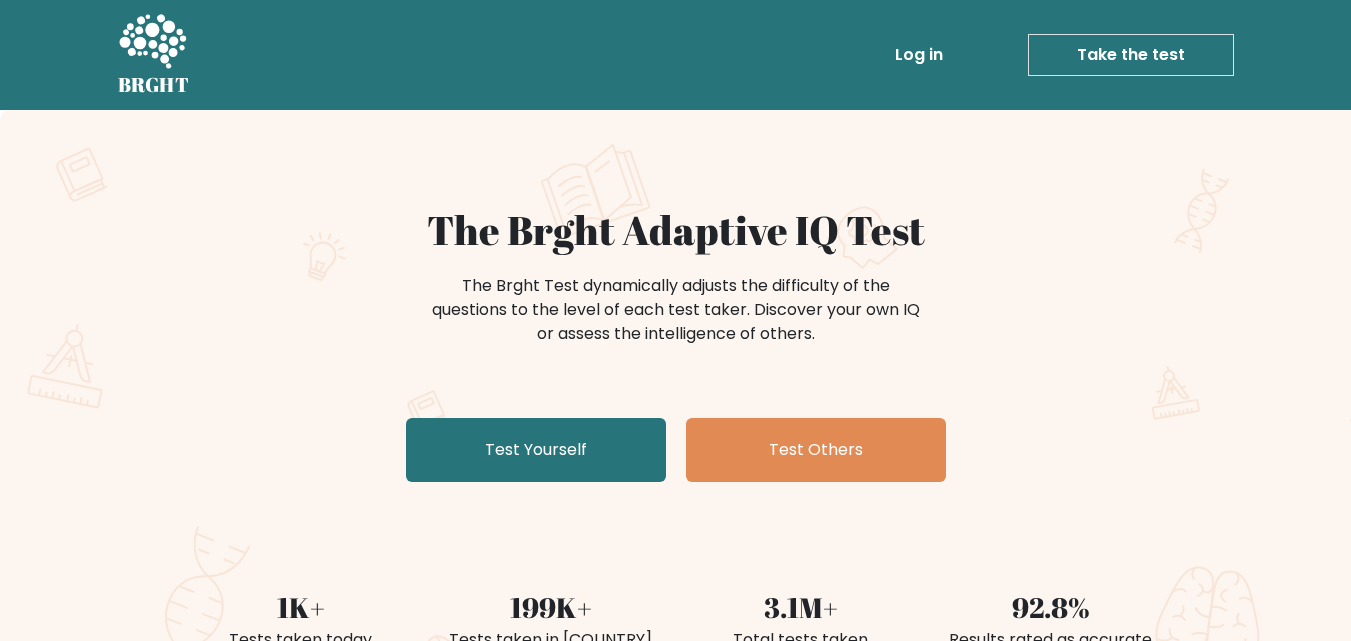 scroll, scrollTop: 0, scrollLeft: 0, axis: both 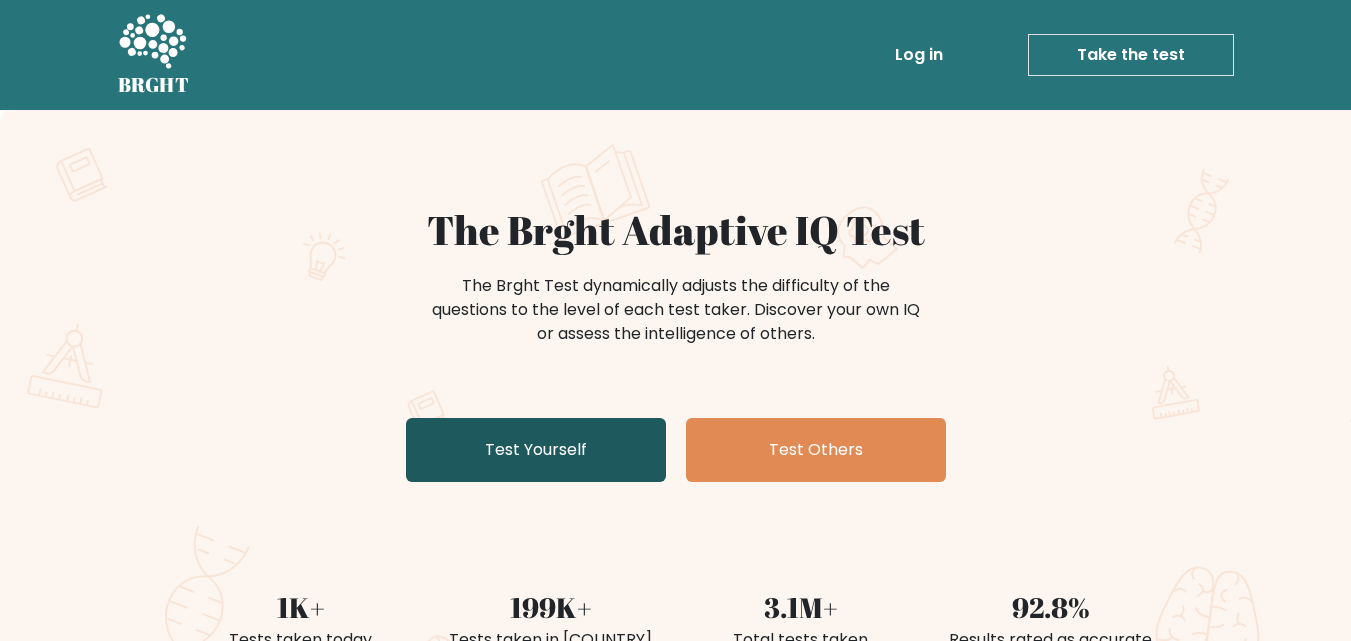 click on "Test Yourself" at bounding box center [536, 450] 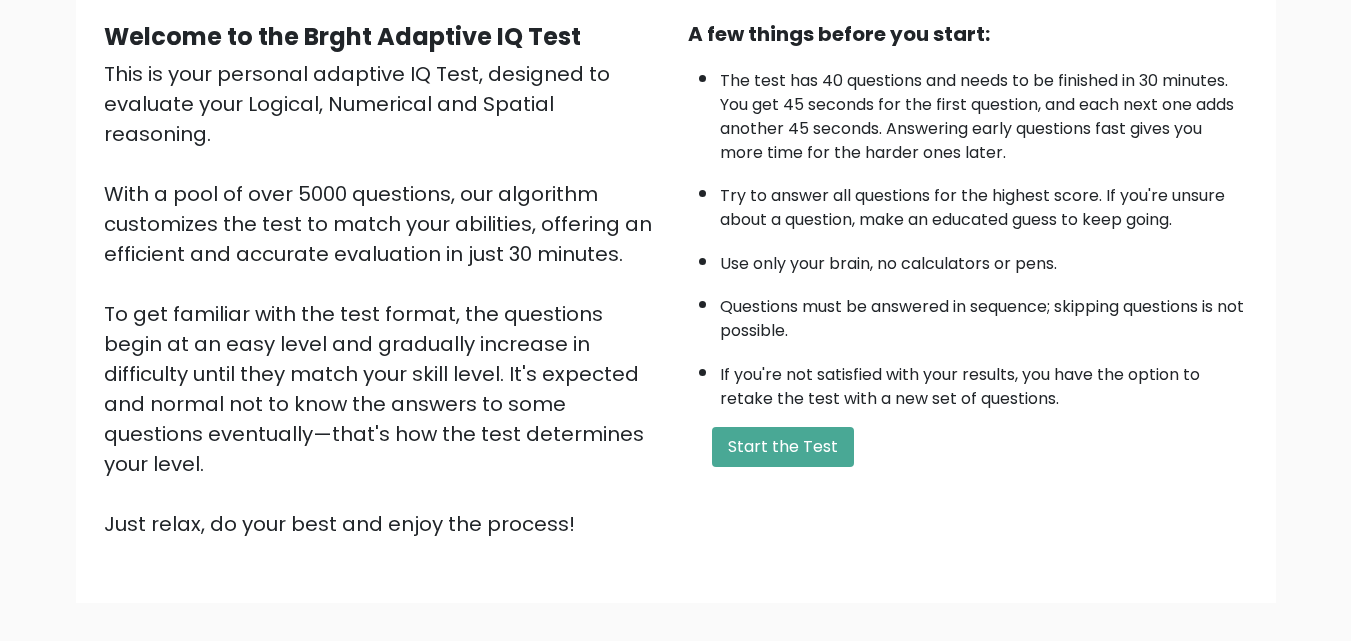 scroll, scrollTop: 275, scrollLeft: 0, axis: vertical 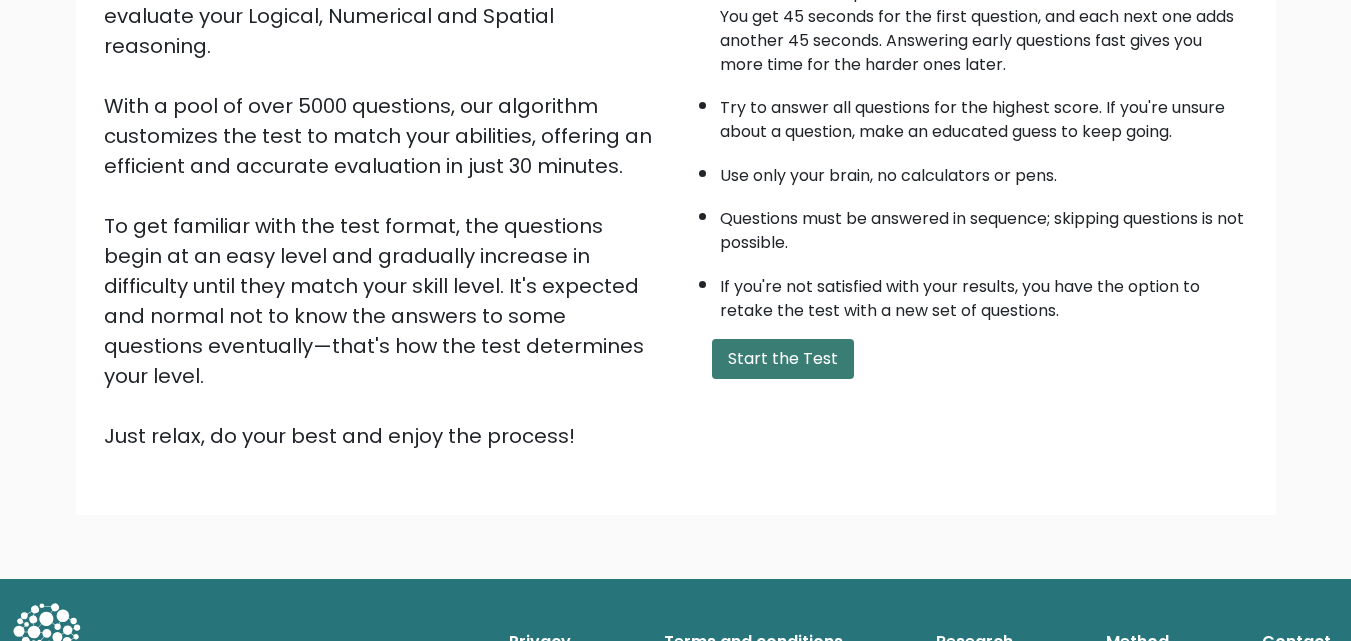 click on "Start the Test" at bounding box center (783, 359) 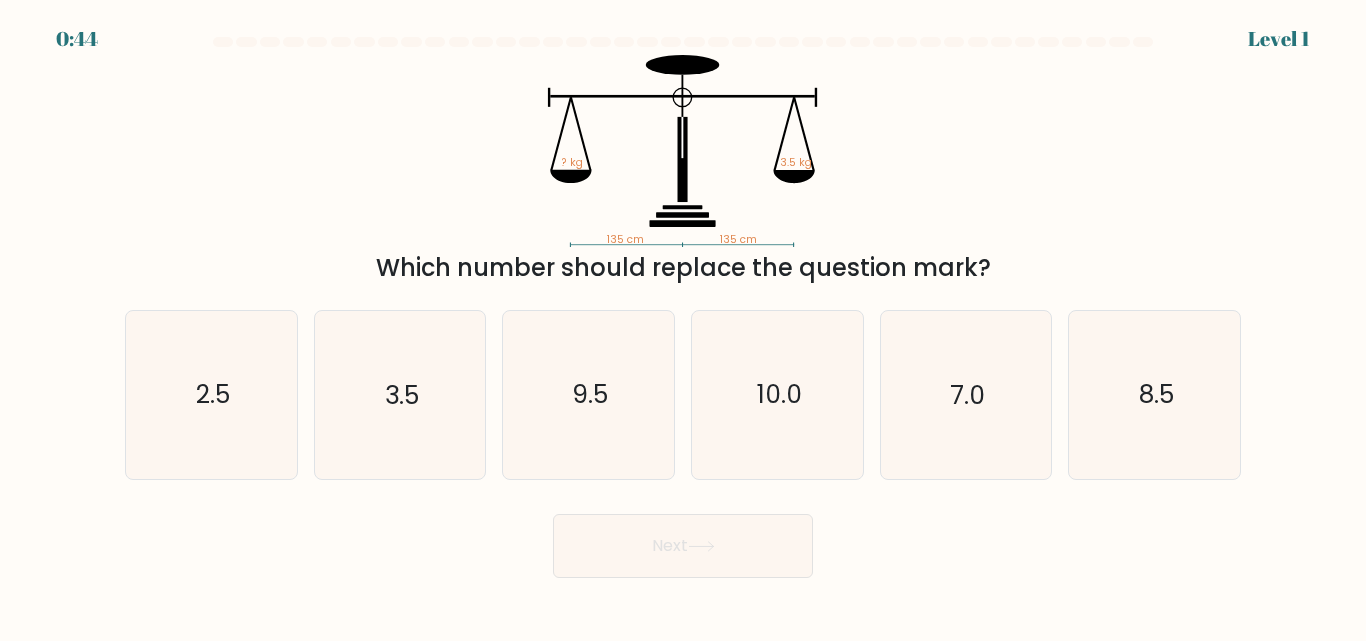 scroll, scrollTop: 0, scrollLeft: 0, axis: both 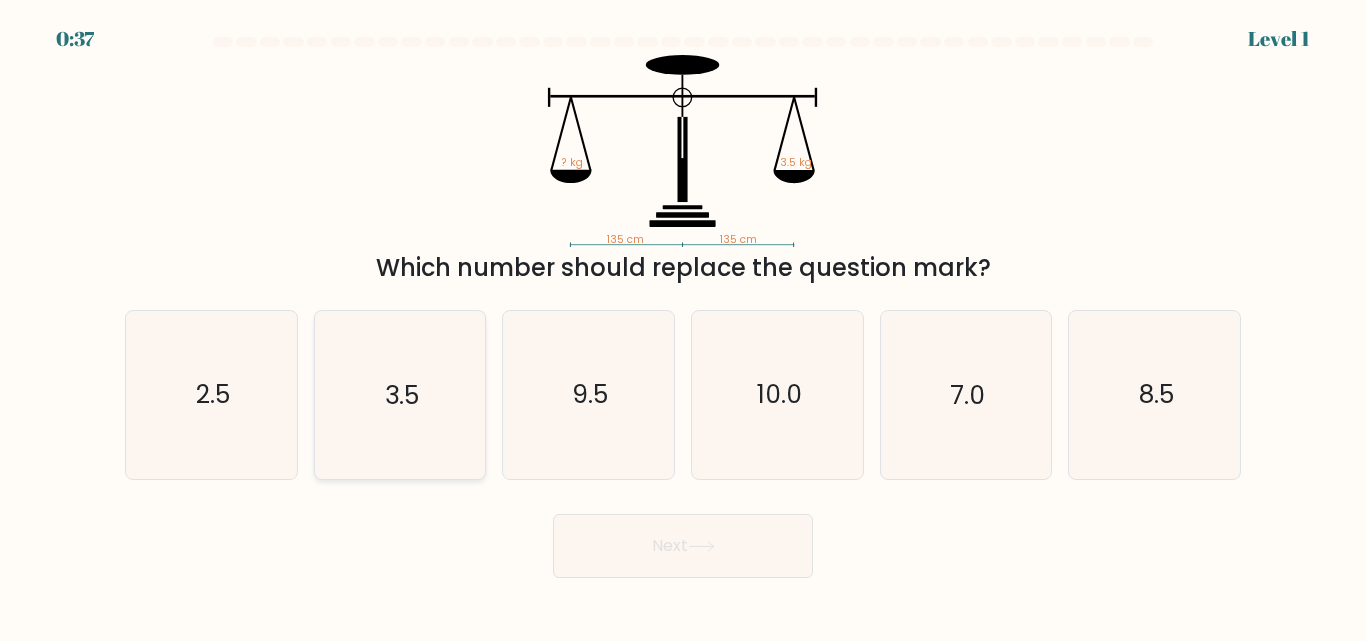 click on "3.5" 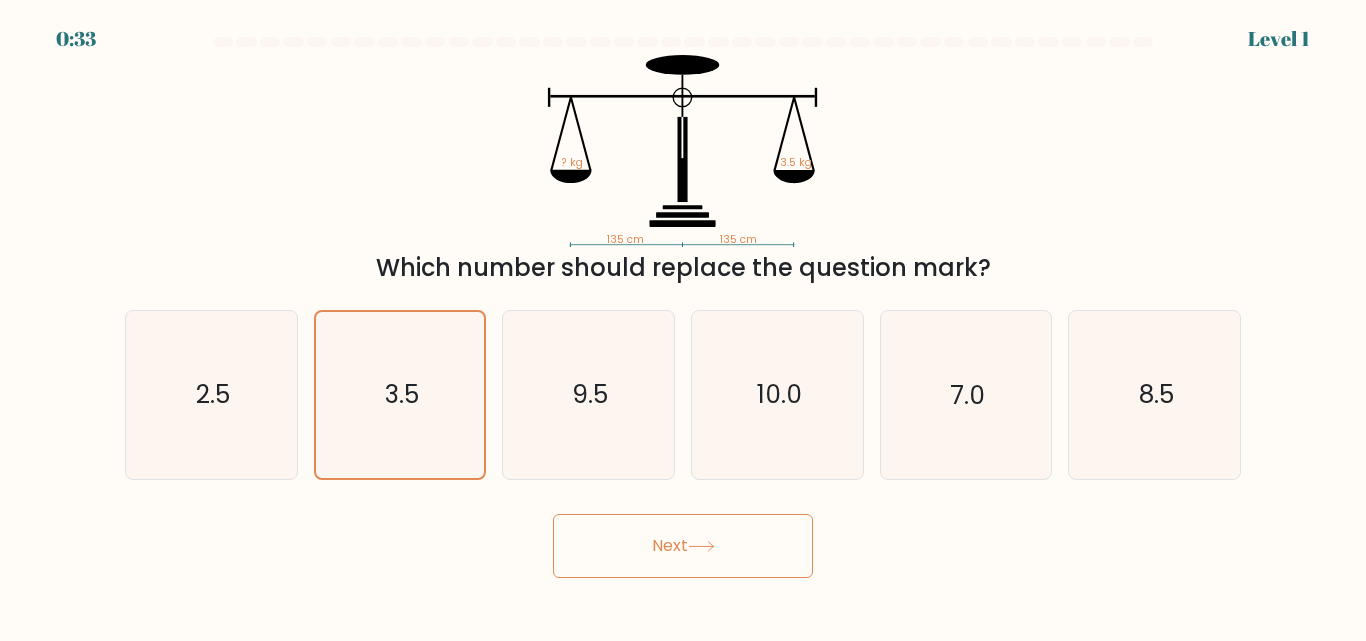 click on "Next" at bounding box center (683, 546) 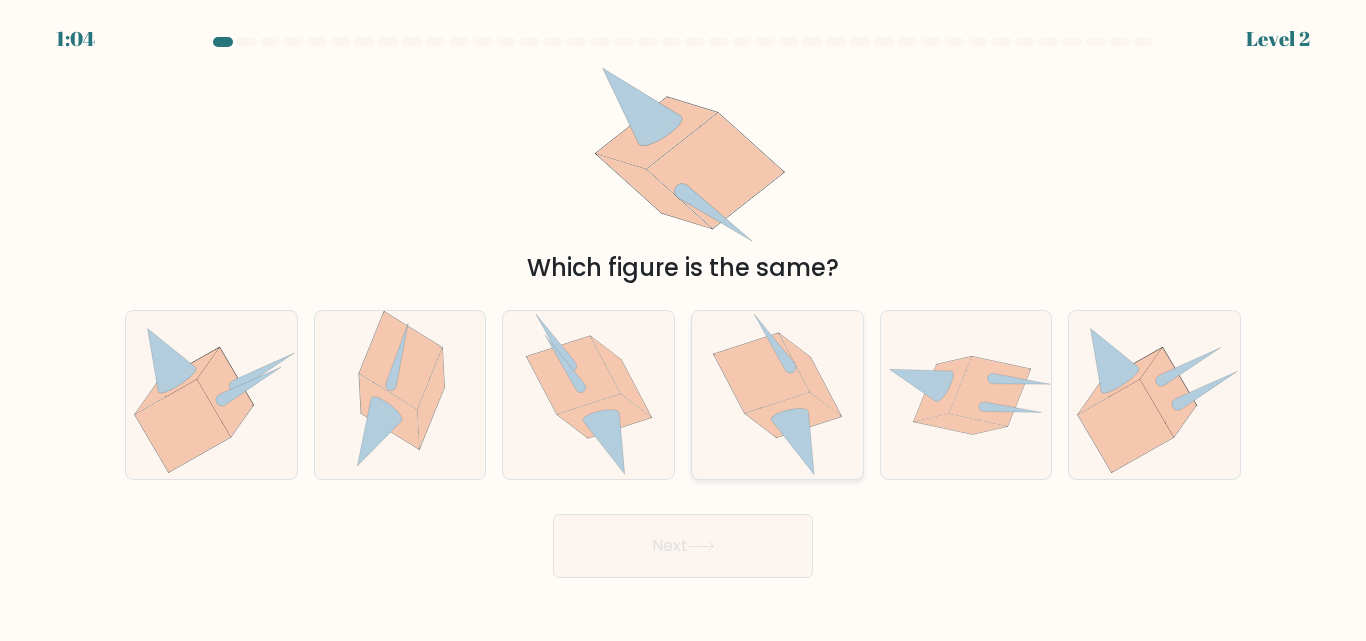 click 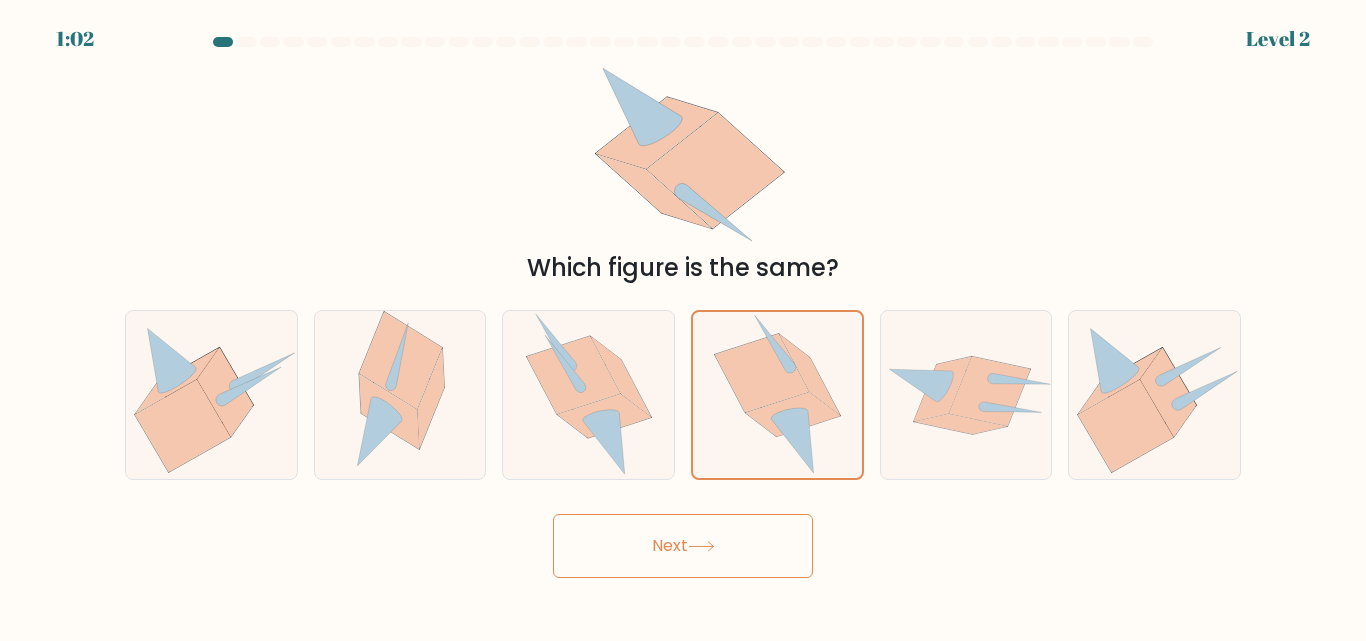 click on "Next" at bounding box center (683, 546) 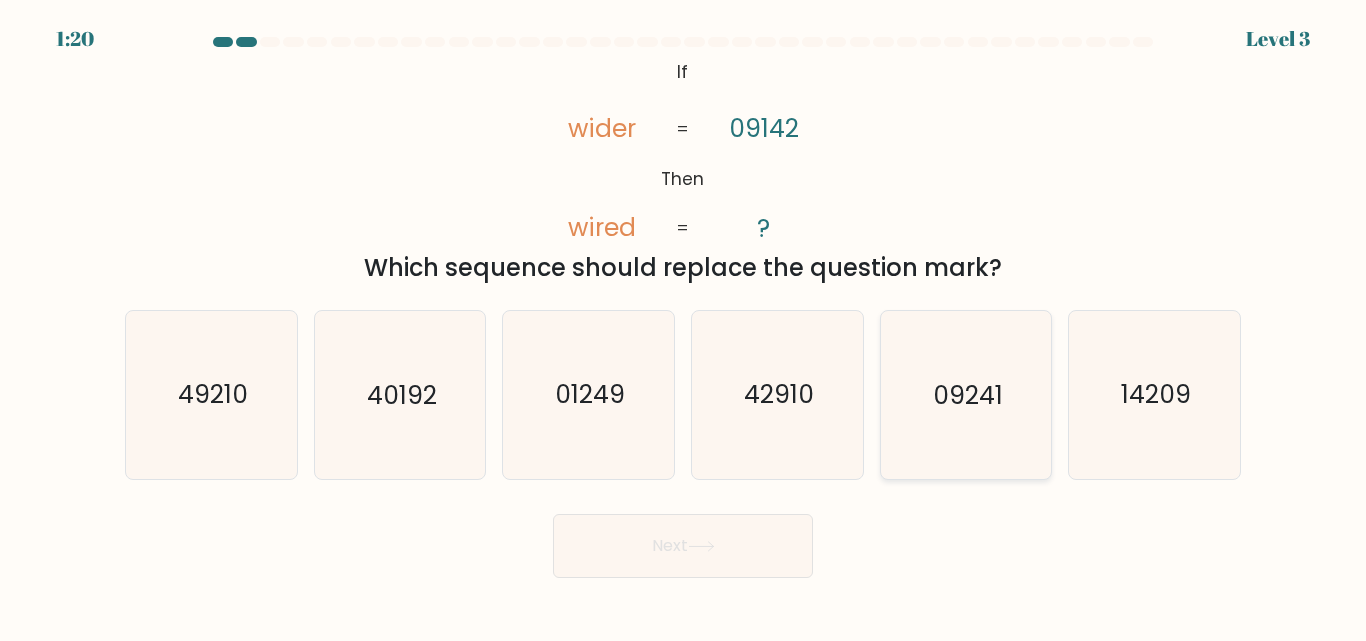 click on "09241" 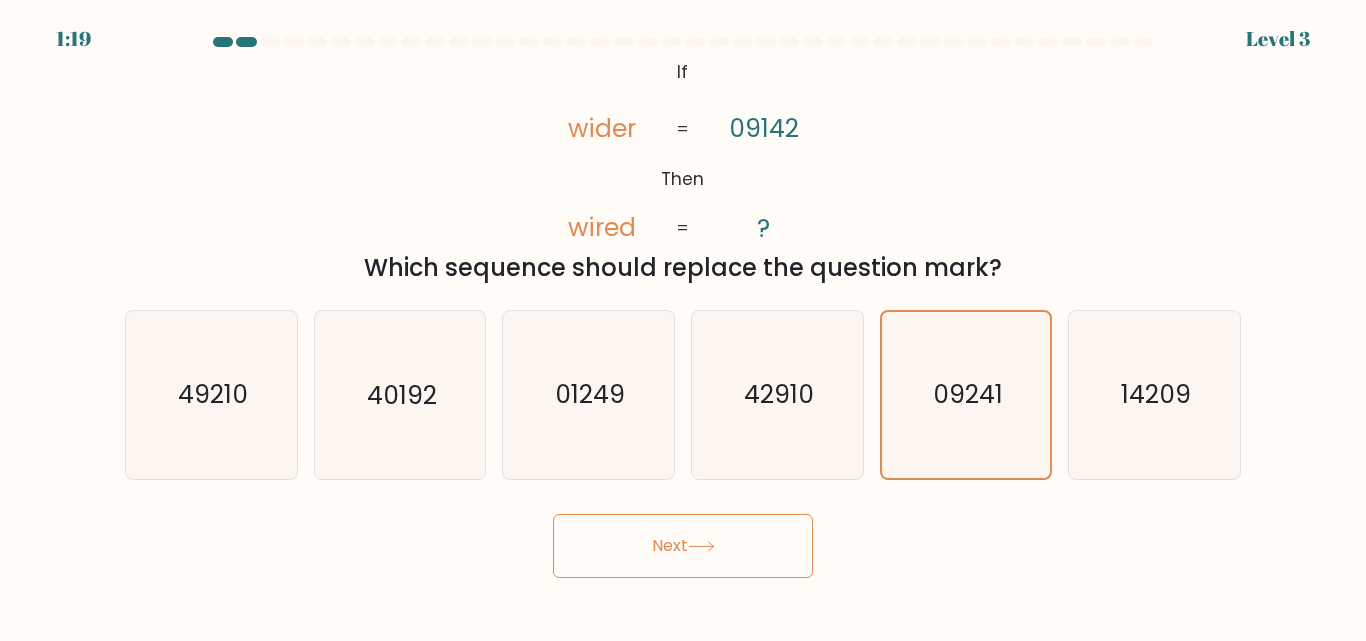 drag, startPoint x: 694, startPoint y: 537, endPoint x: 700, endPoint y: 528, distance: 10.816654 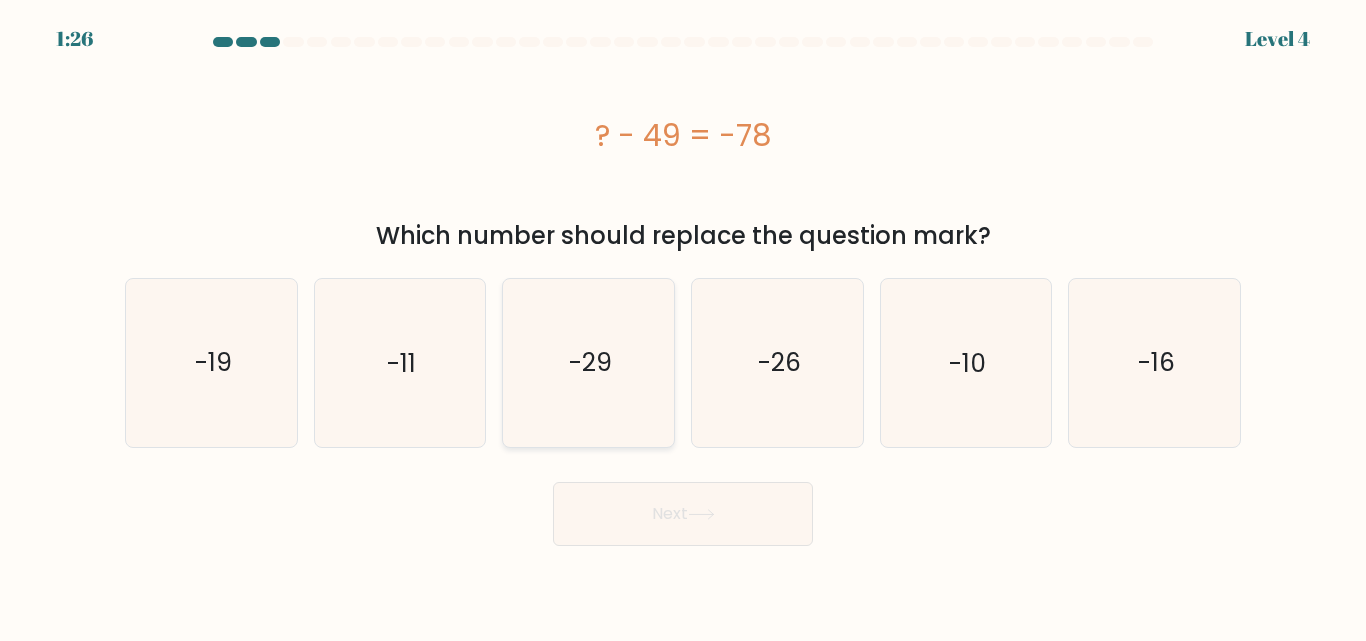 click on "-29" 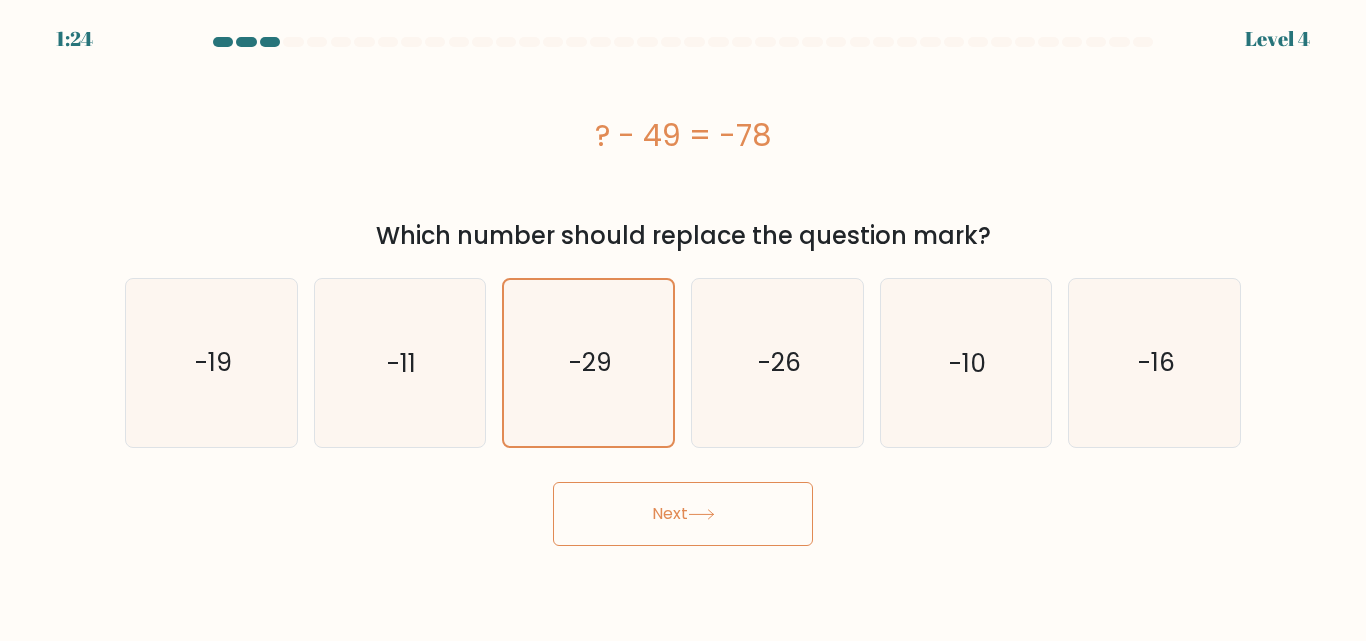 click on "Next" at bounding box center [683, 514] 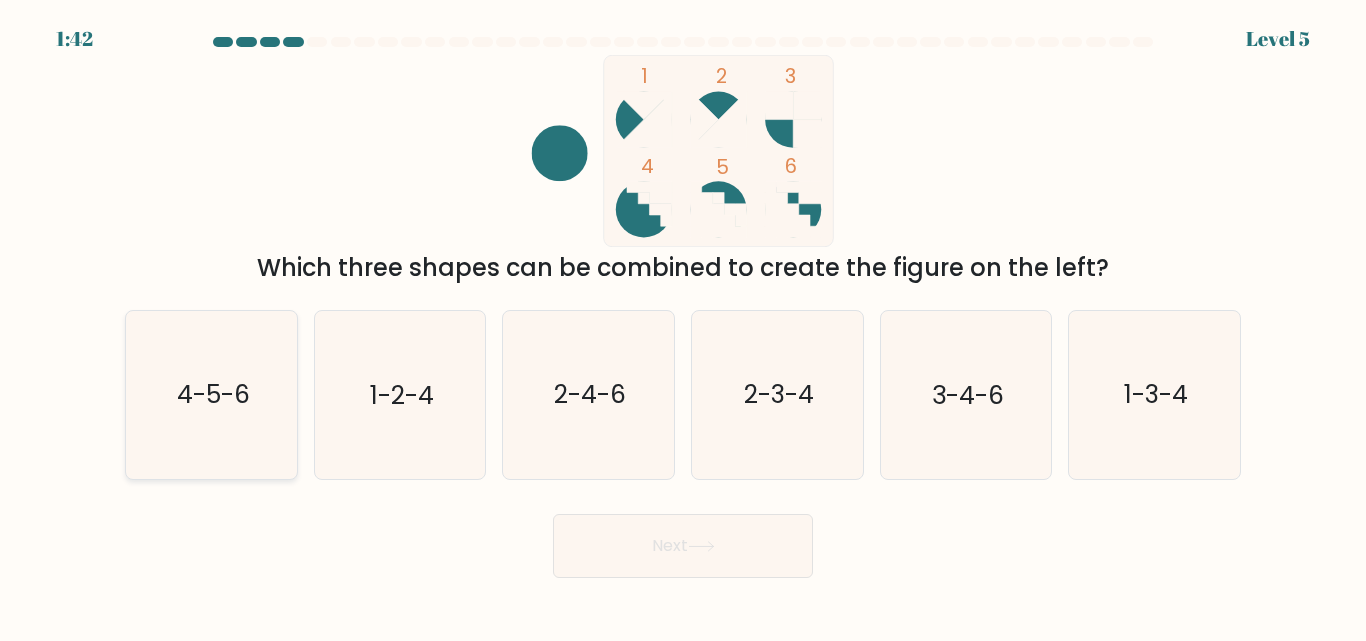 click on "4-5-6" 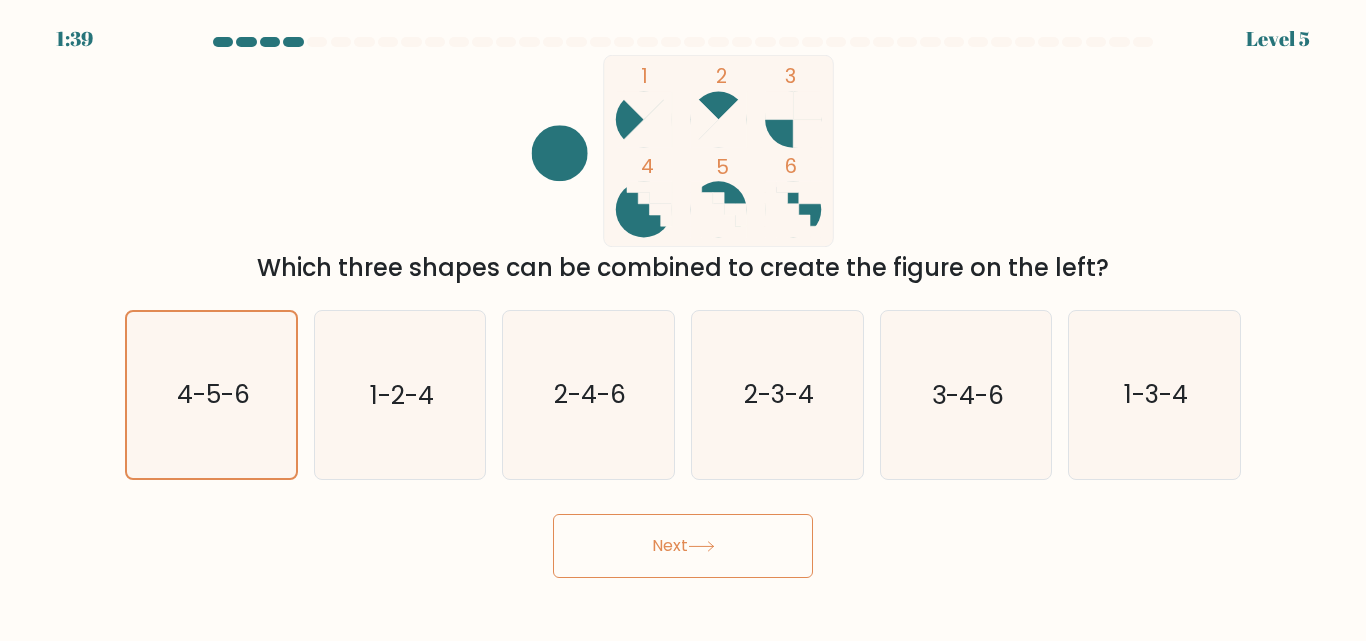 click on "Next" at bounding box center (683, 546) 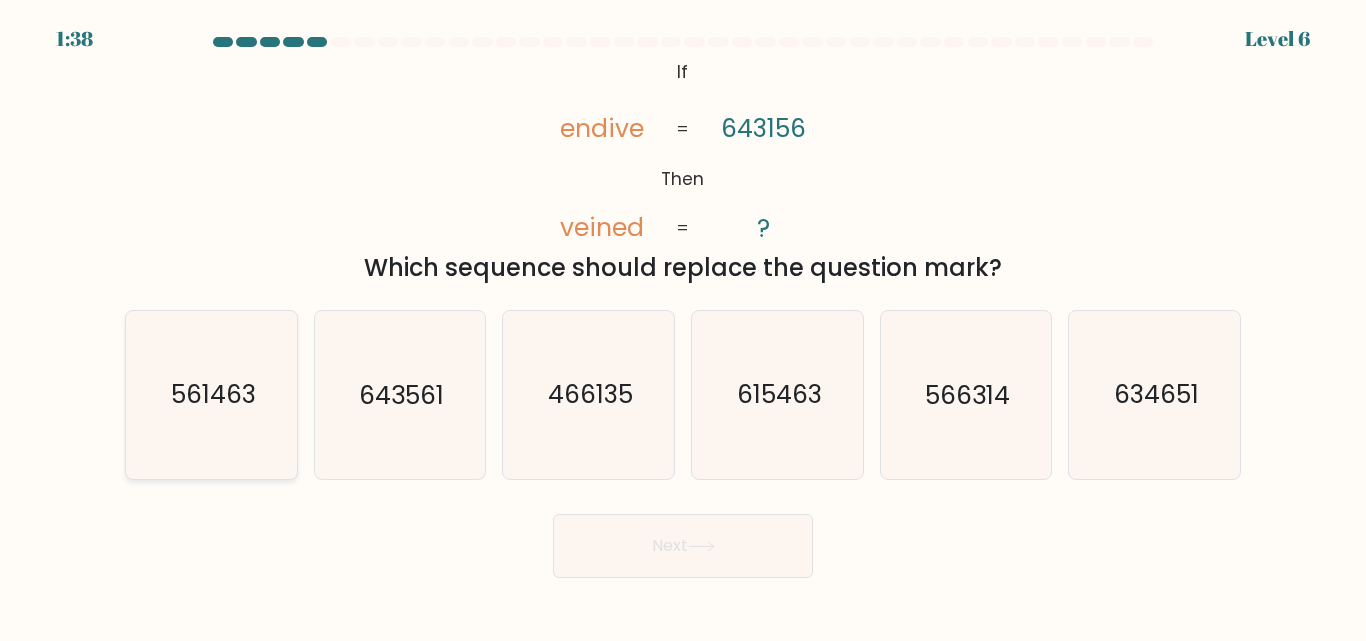 click on "561463" 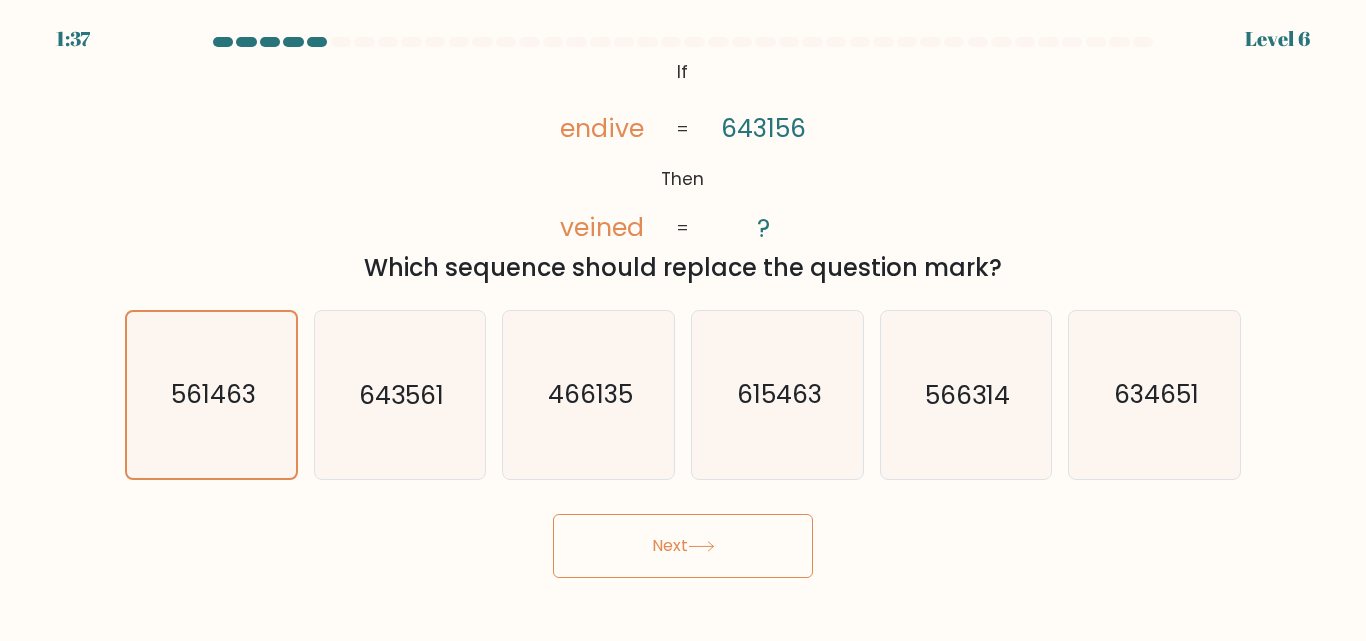 click 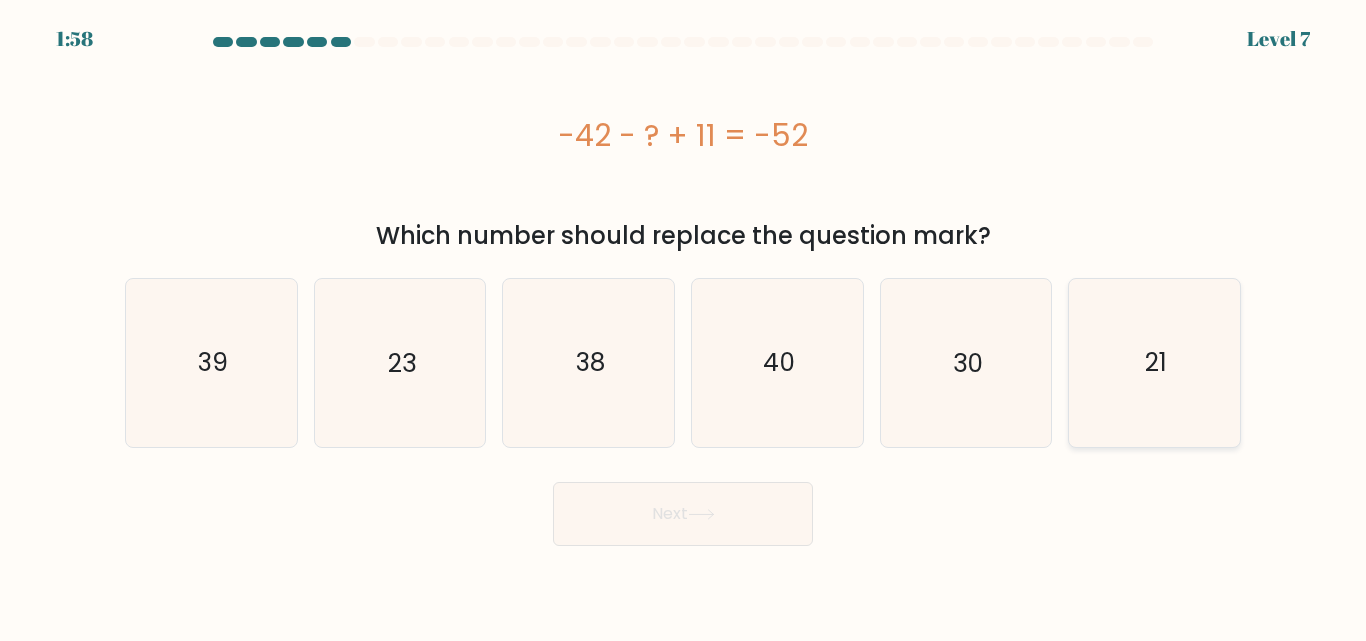 click on "21" 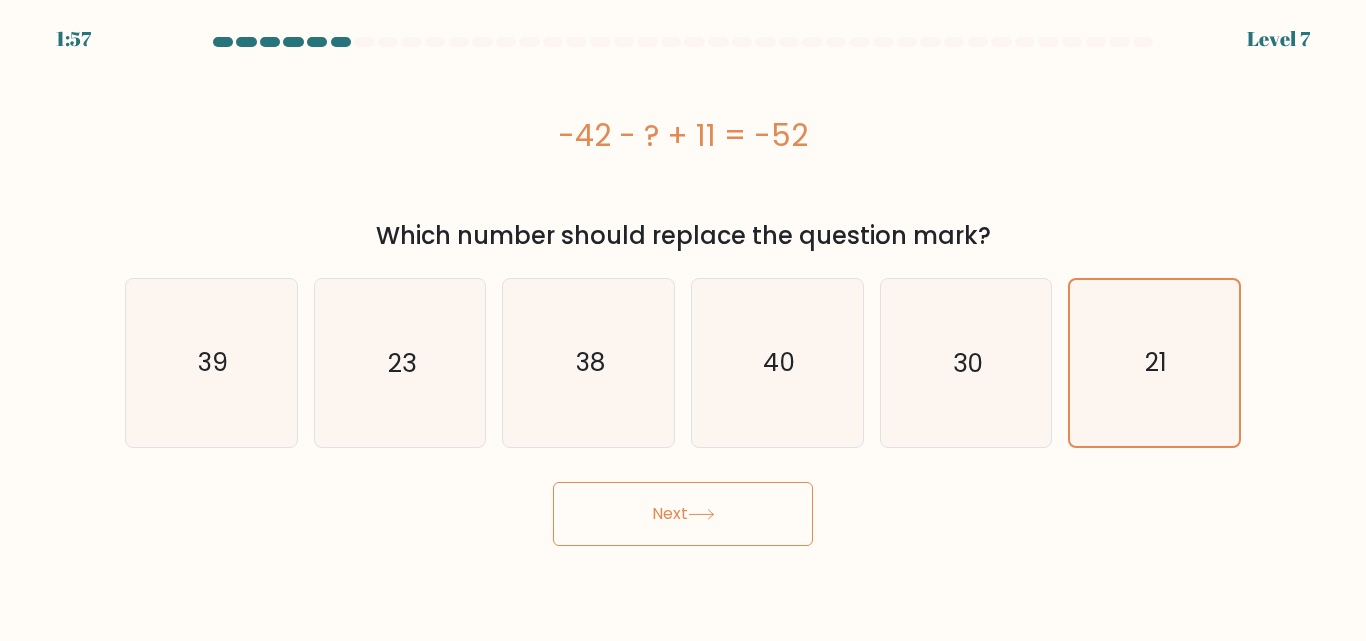 click on "Next" at bounding box center [683, 514] 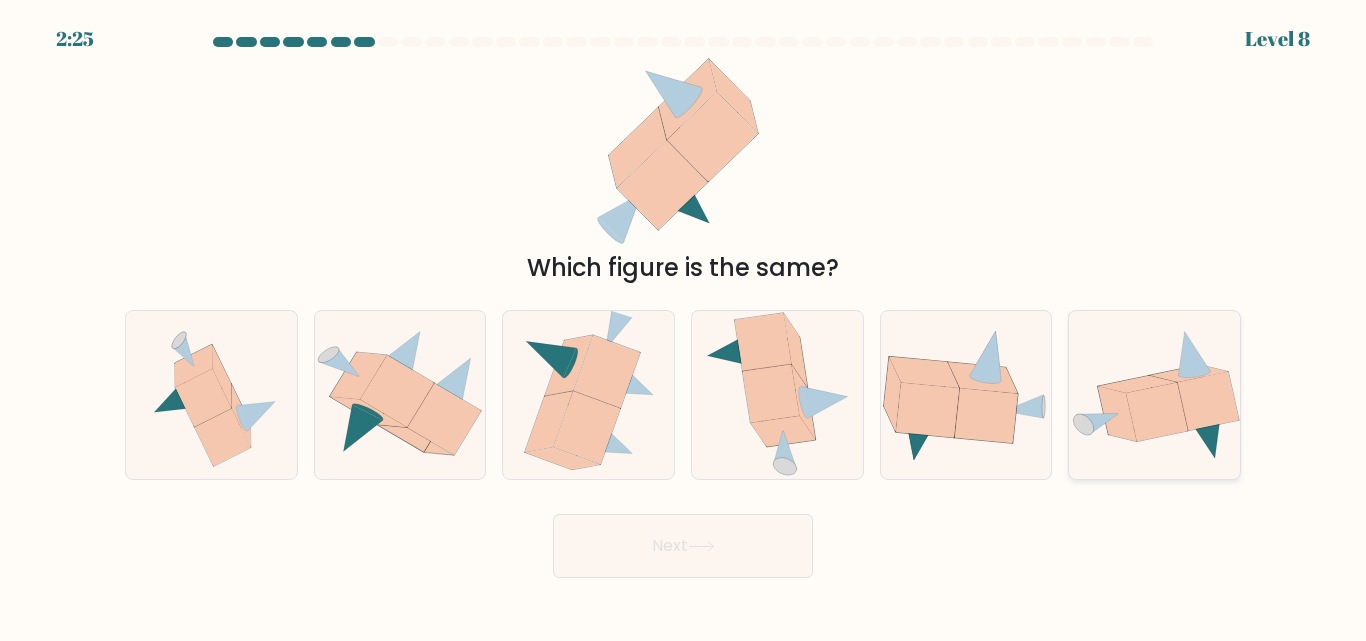 click 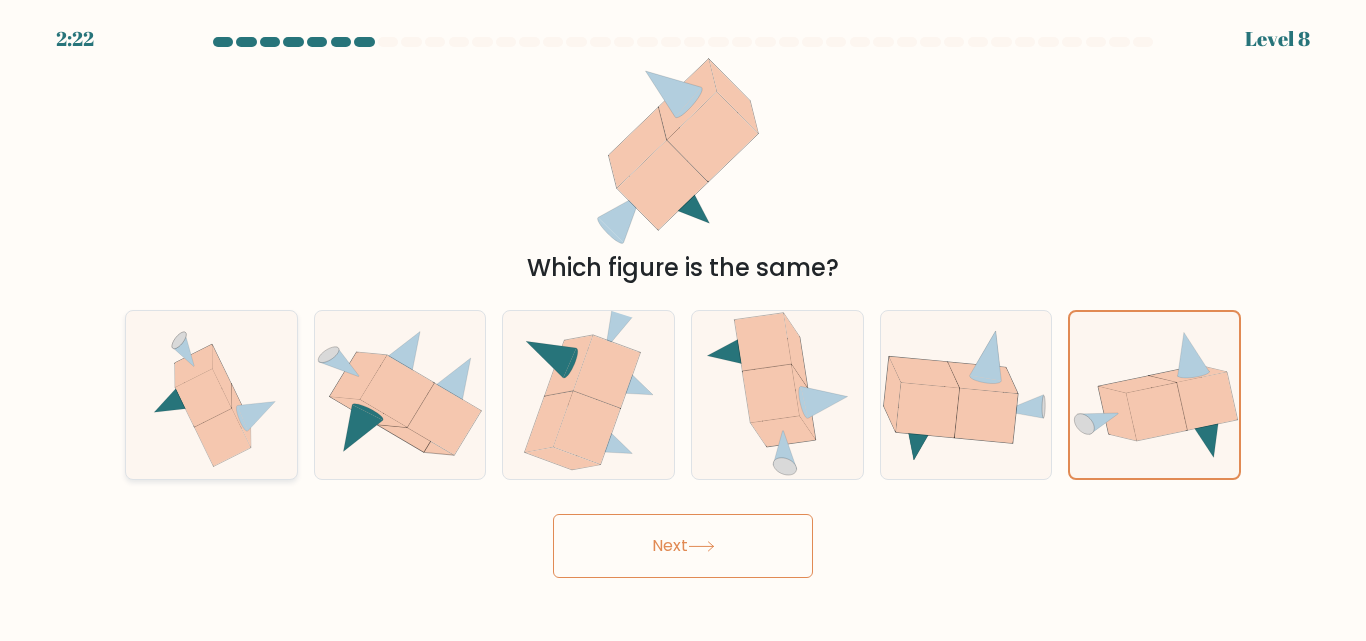 click 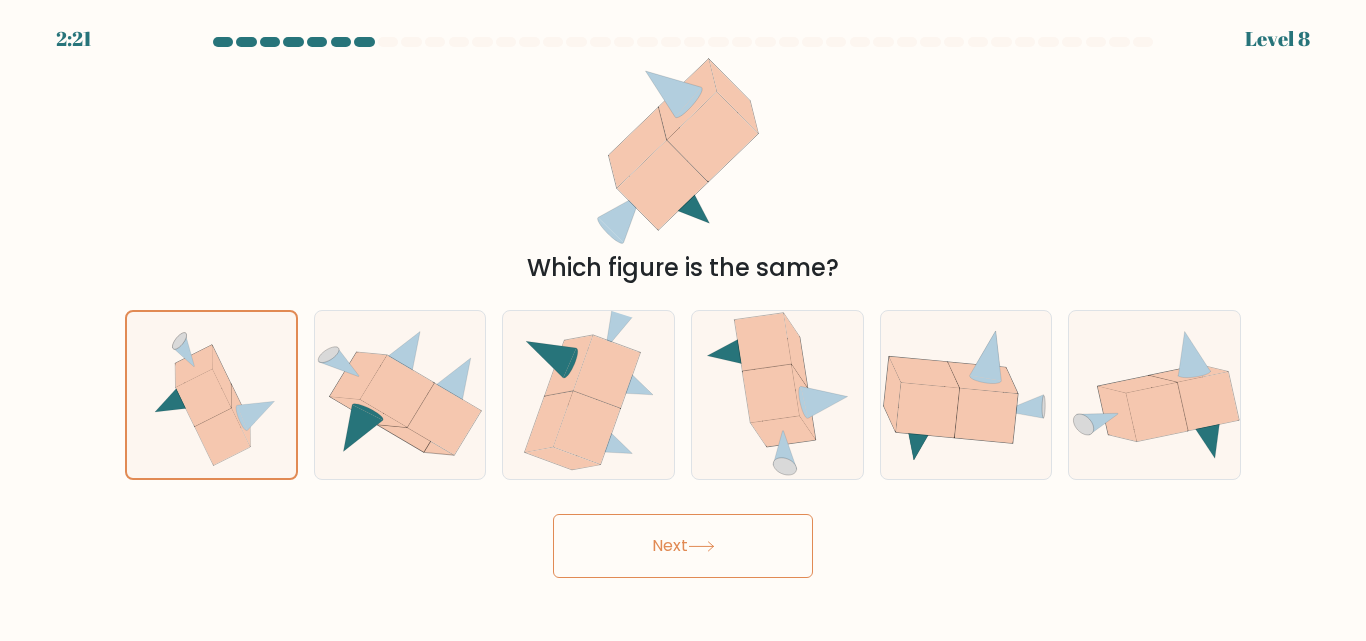 drag, startPoint x: 685, startPoint y: 561, endPoint x: 686, endPoint y: 550, distance: 11.045361 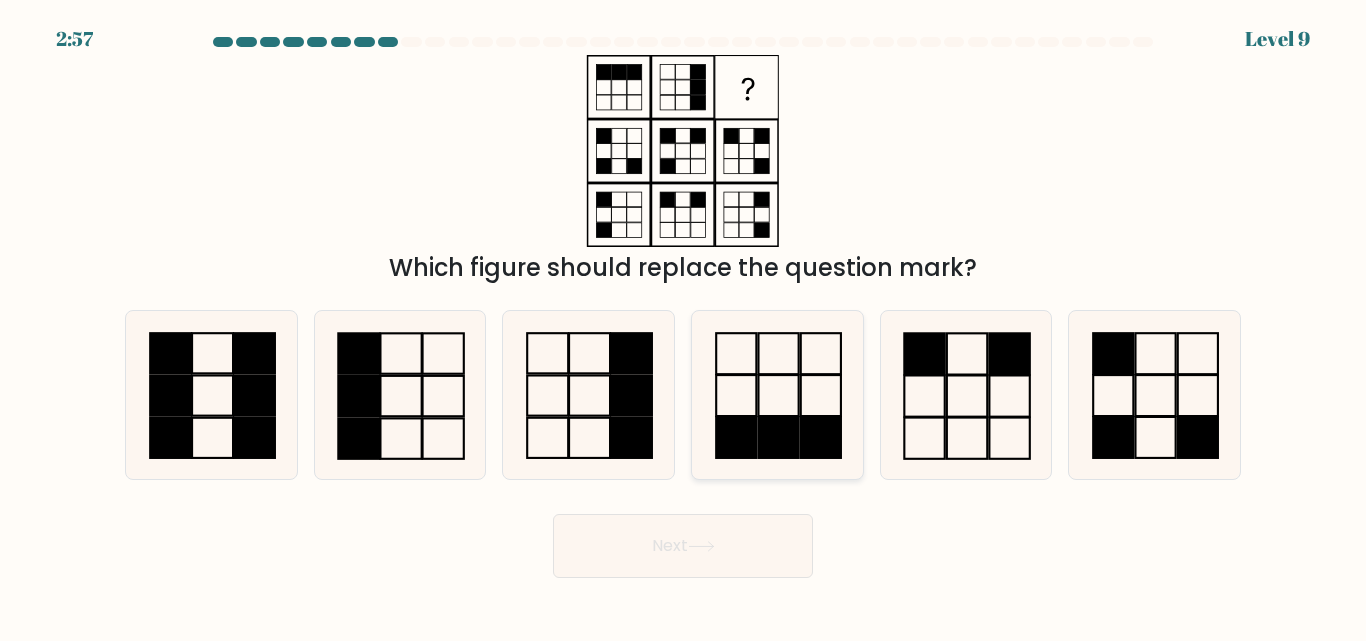 click 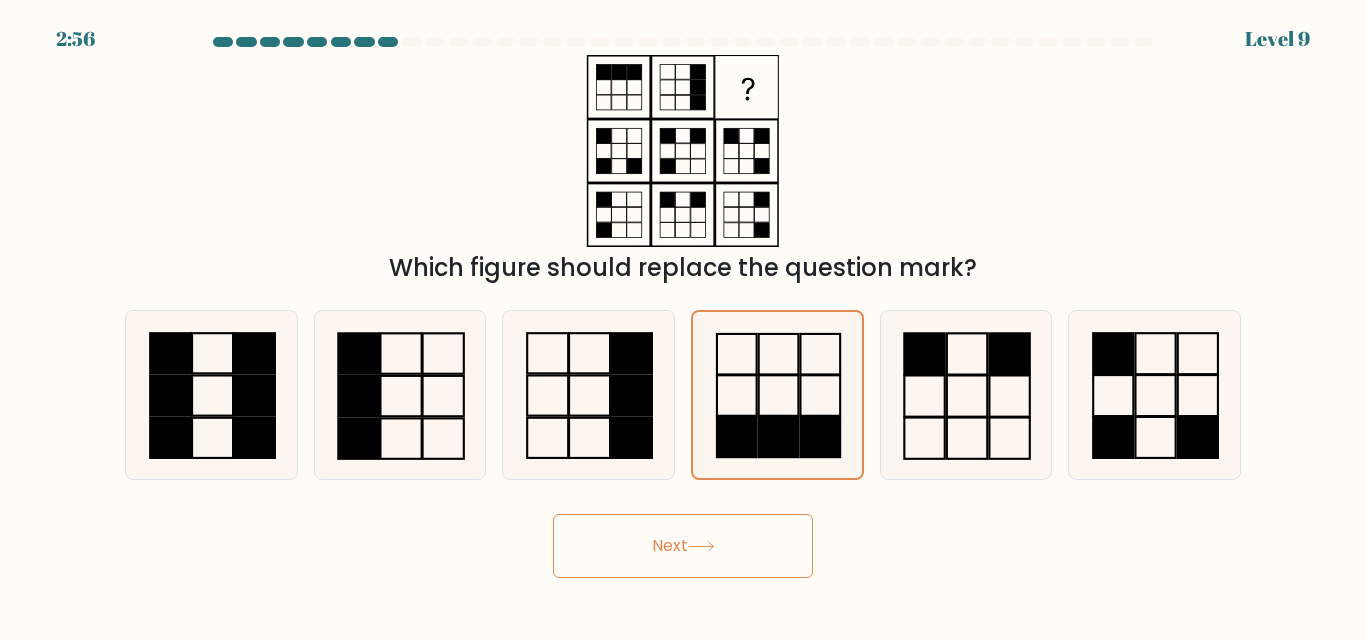 click on "Next" at bounding box center [683, 546] 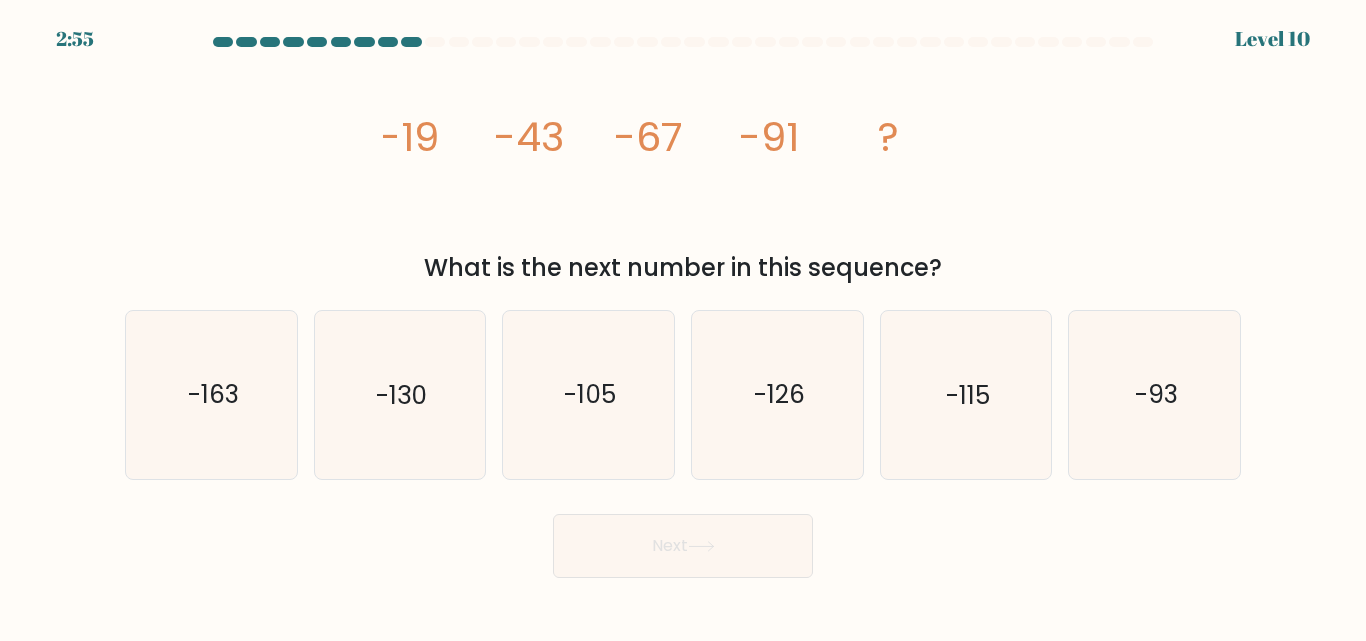 click on "Next" at bounding box center (683, 546) 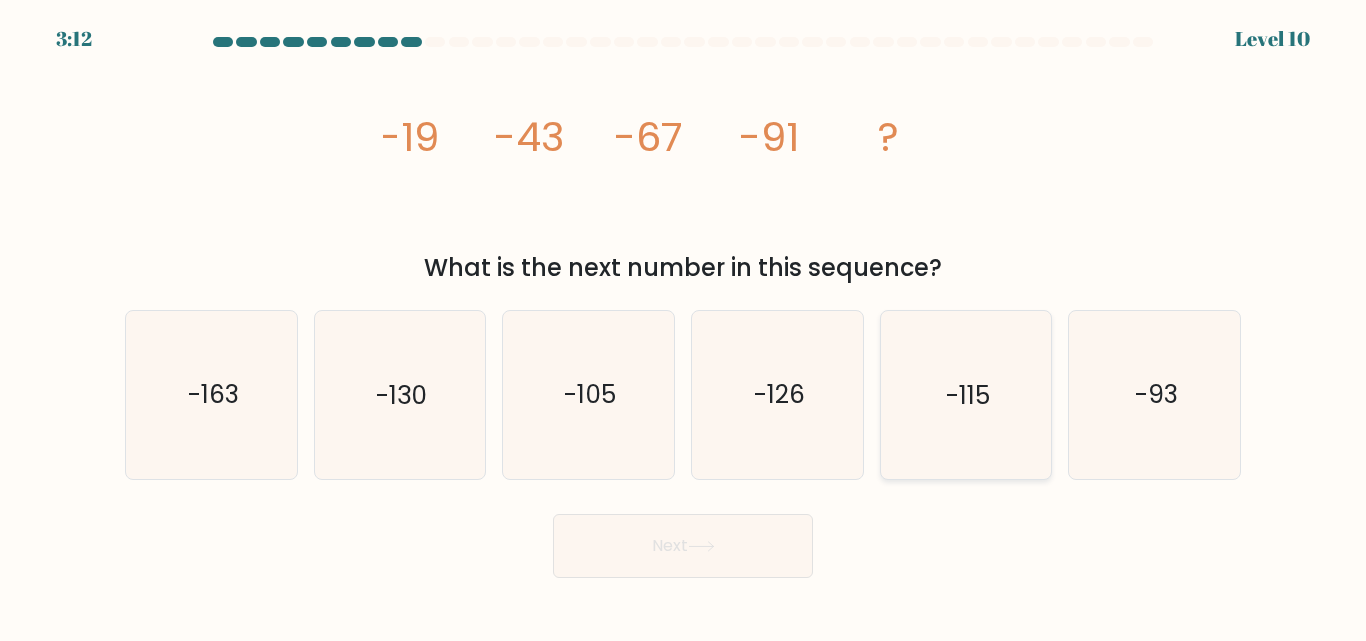 click on "-115" 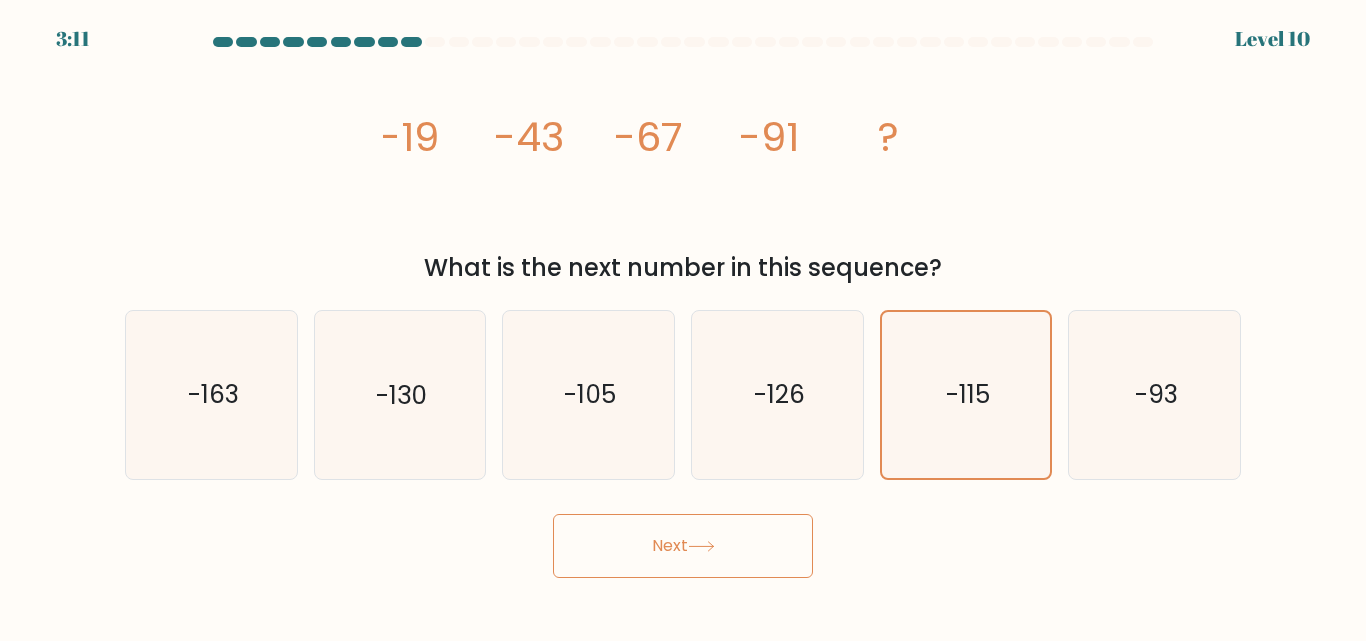 click on "Next" at bounding box center (683, 546) 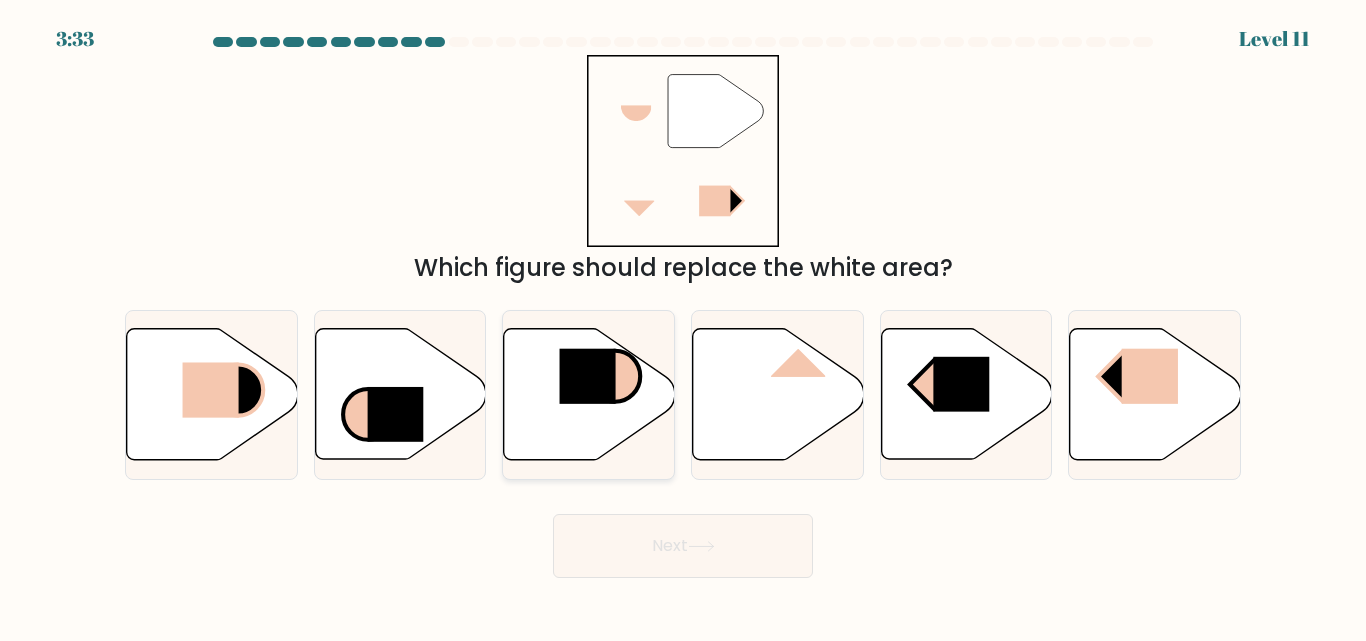 click 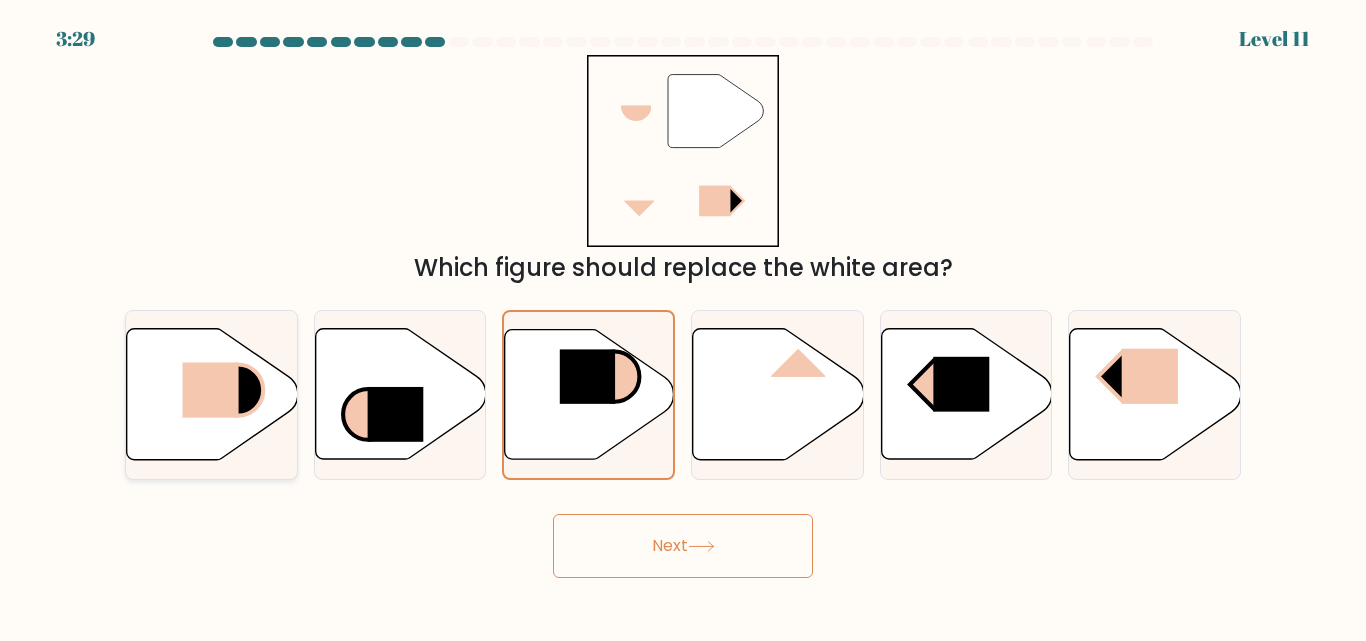 click 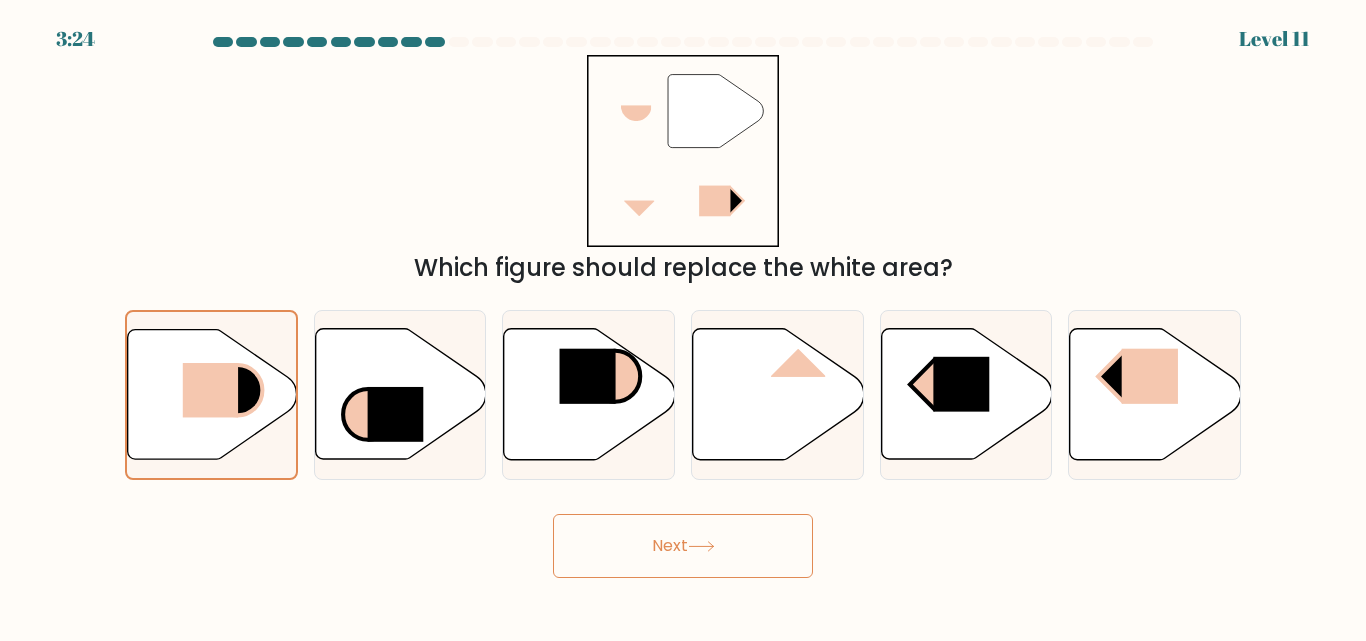 click on "Next" at bounding box center [683, 546] 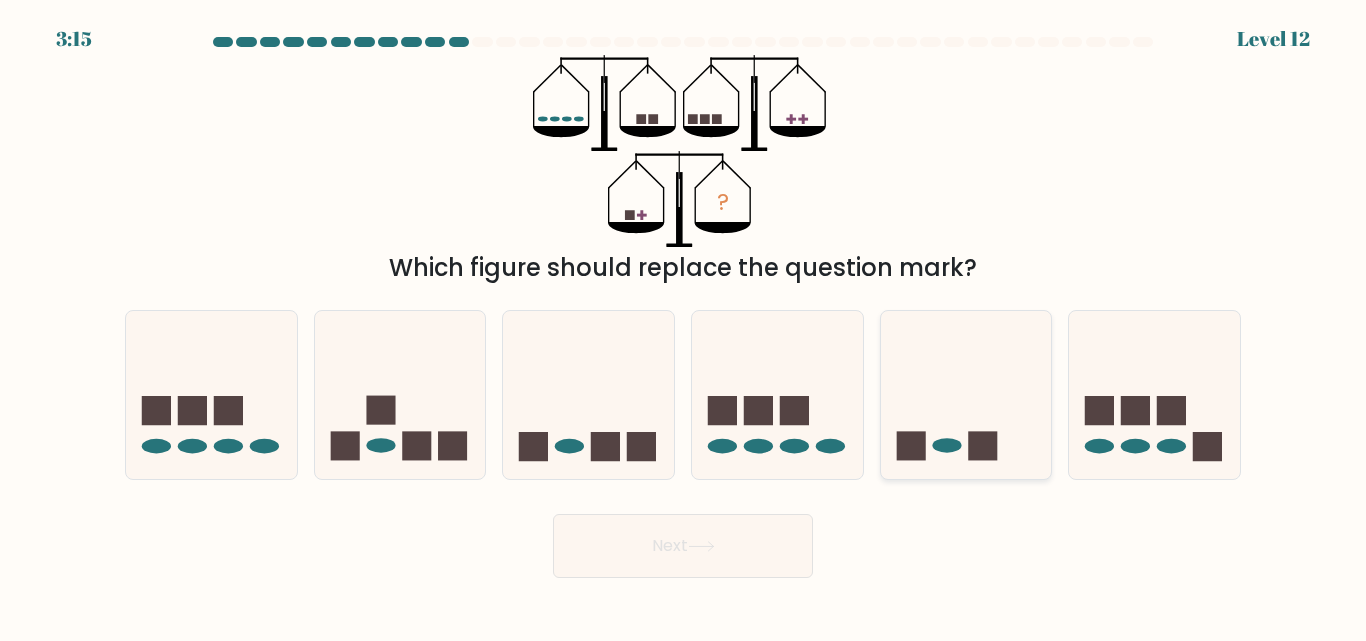 click 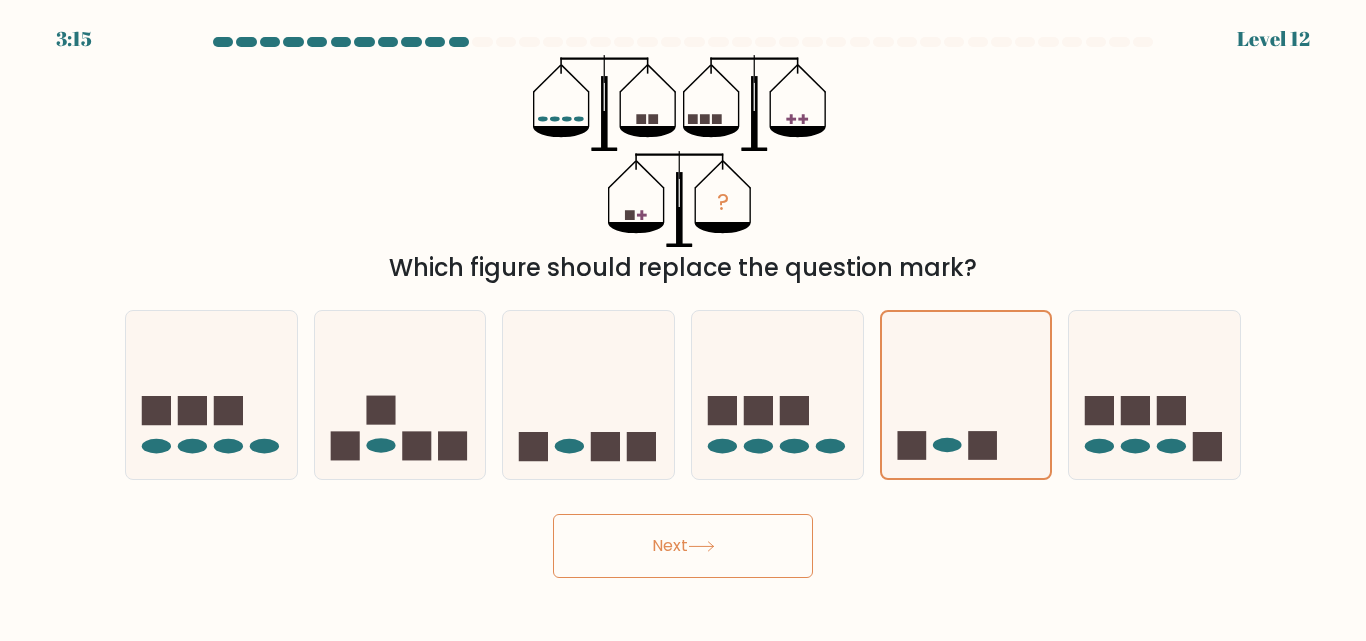 click on "Next" at bounding box center [683, 546] 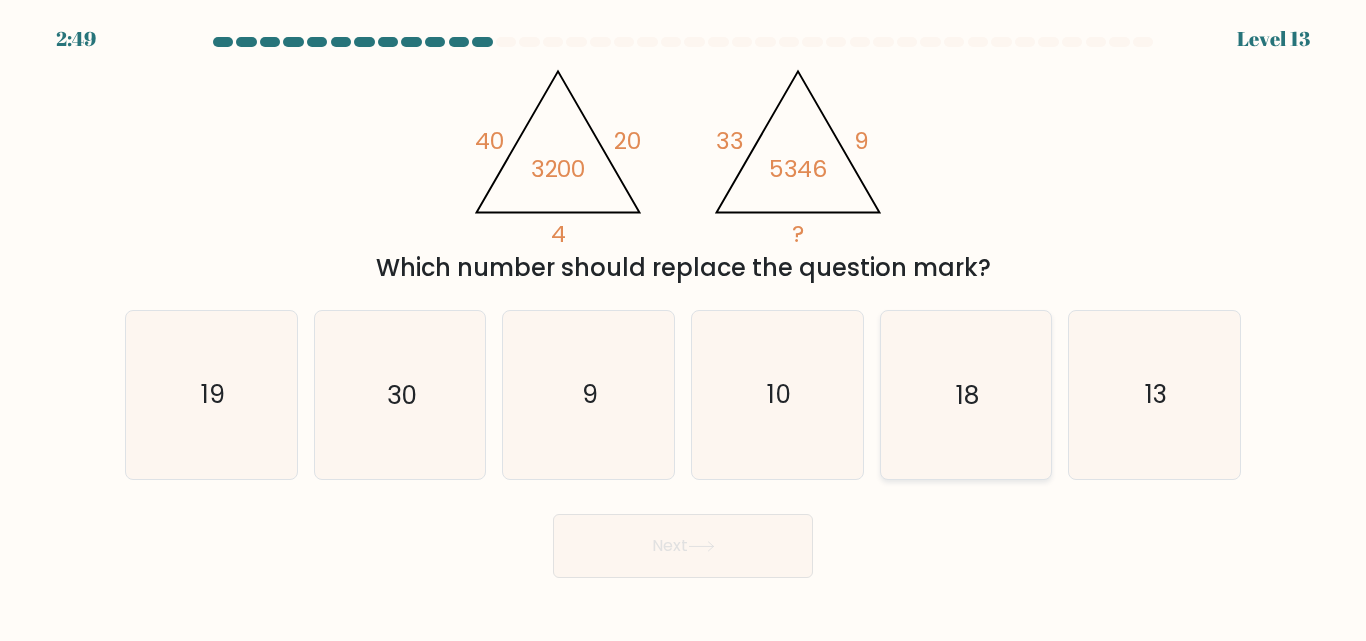 click on "18" 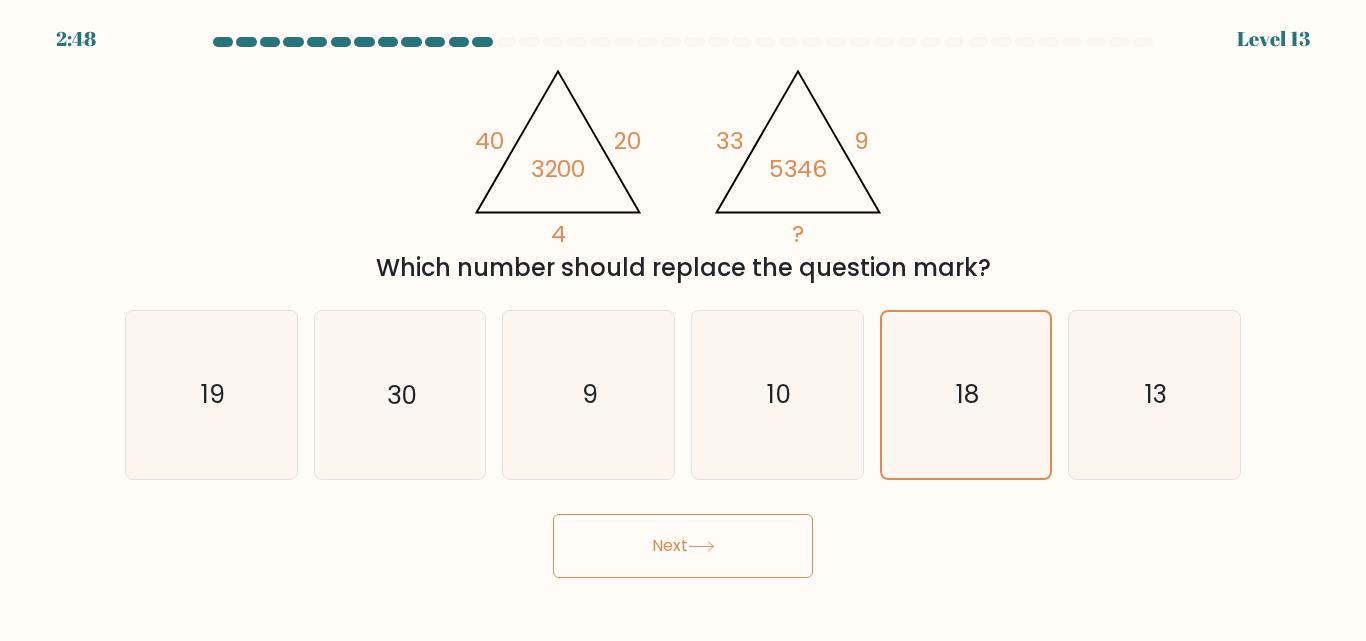 click on "Next" at bounding box center (683, 546) 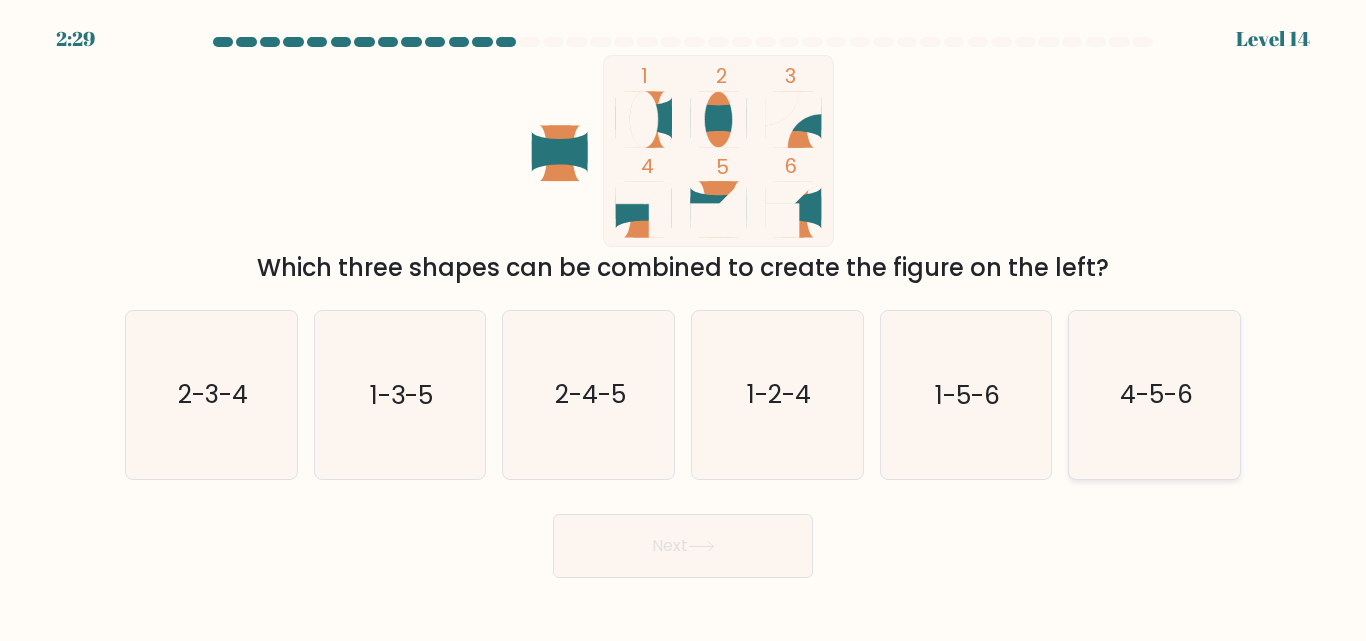 click on "4-5-6" 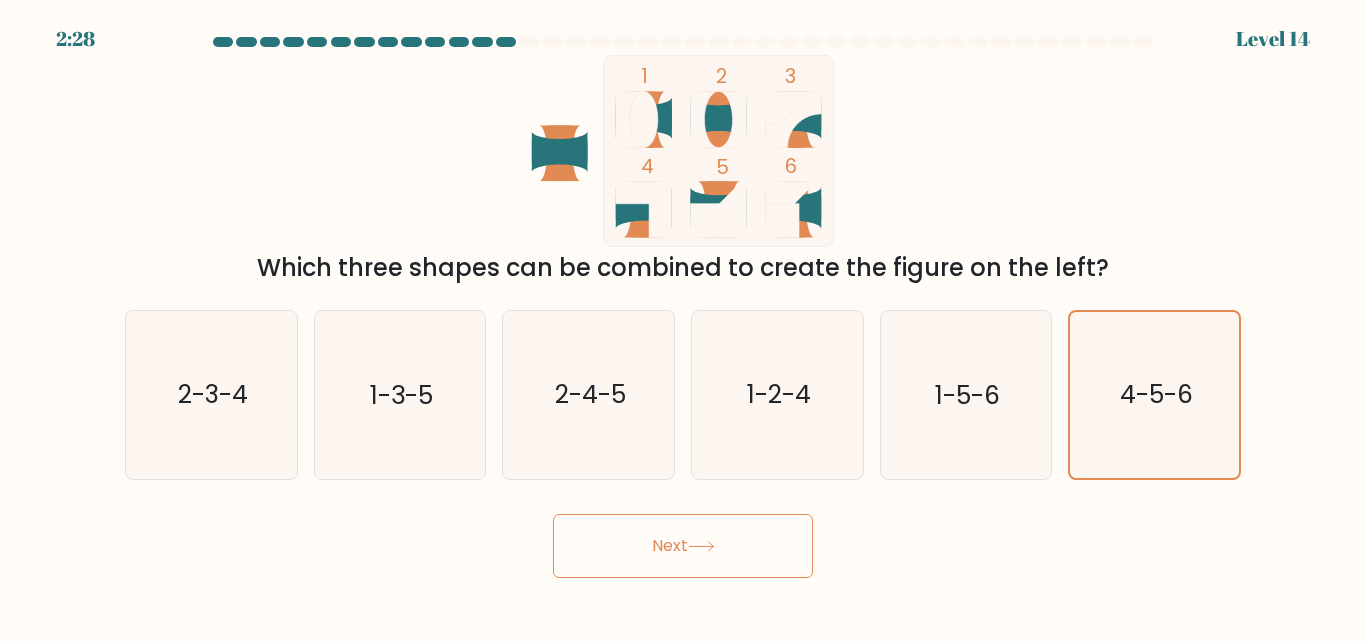 click 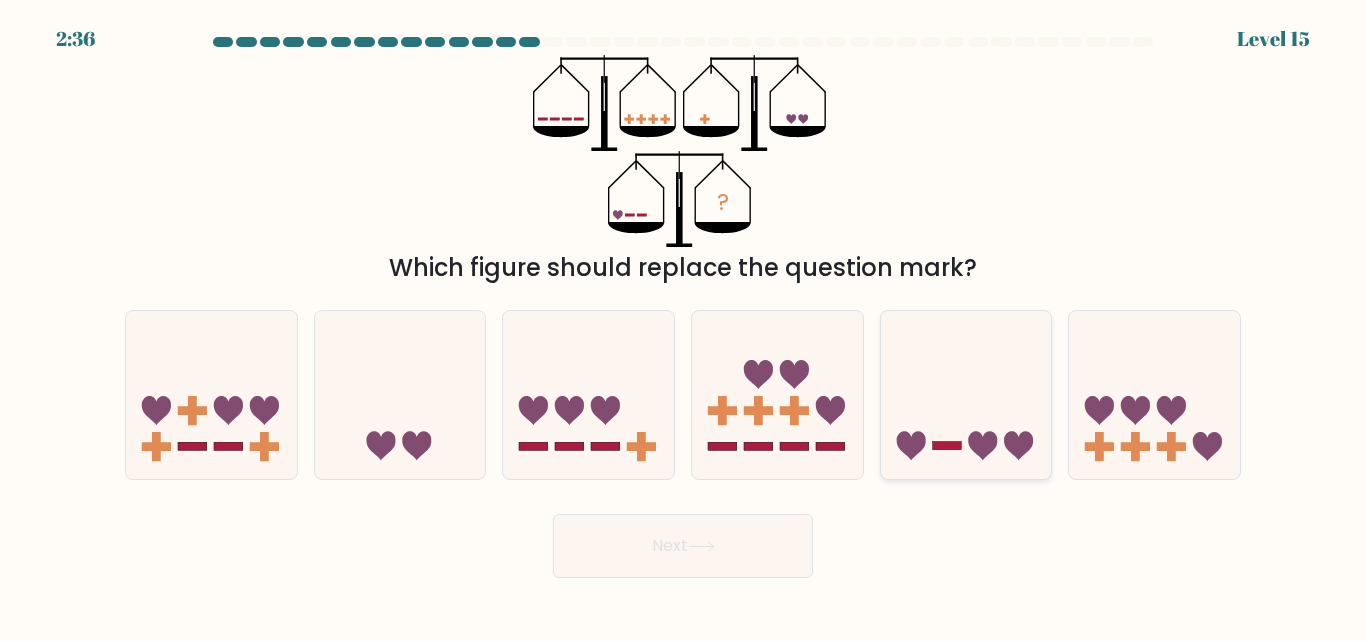click 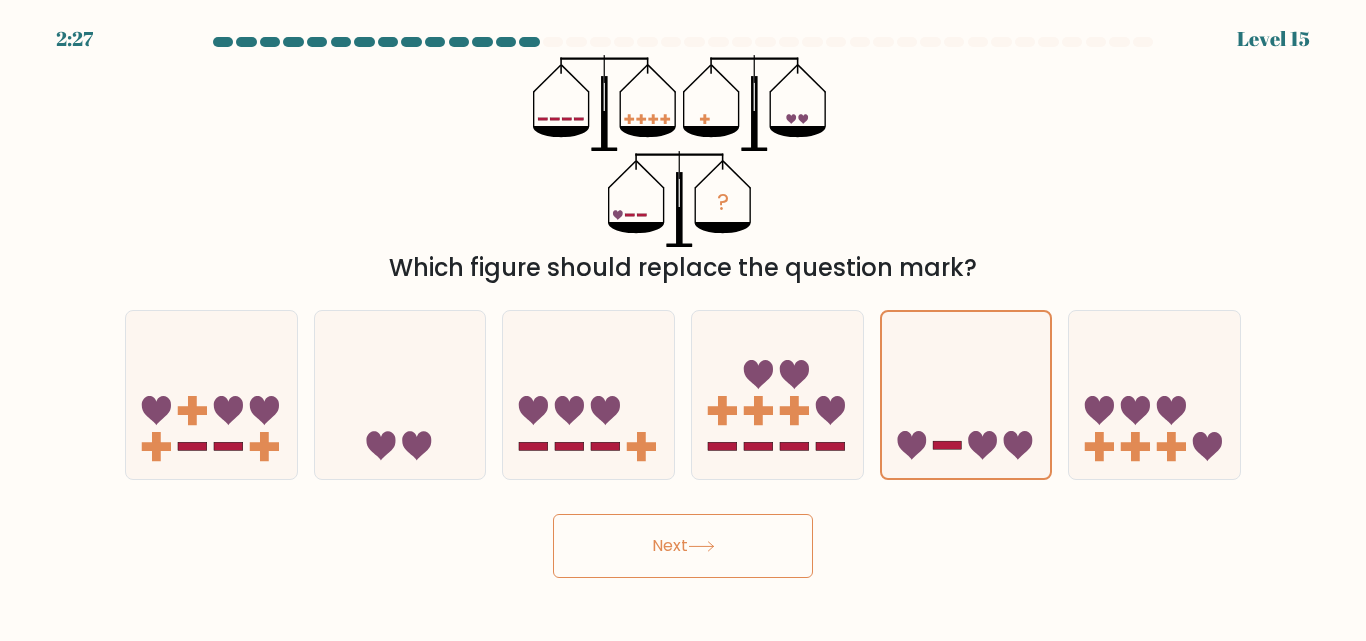 click 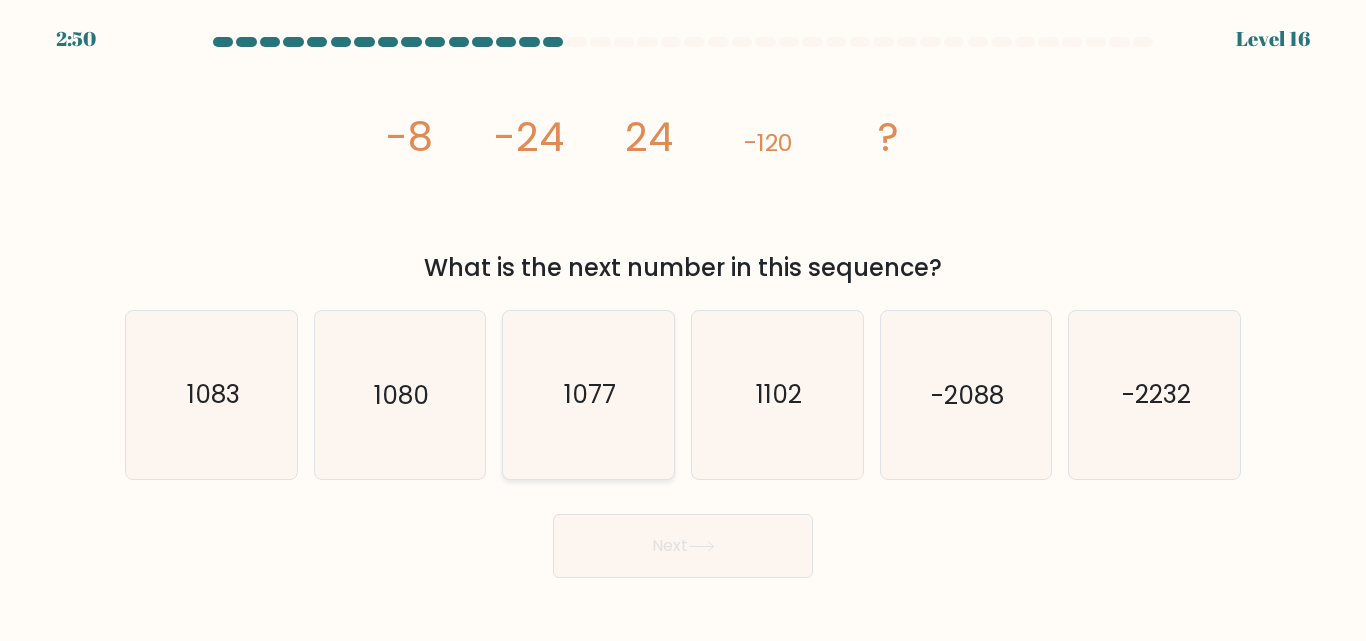 click on "1077" 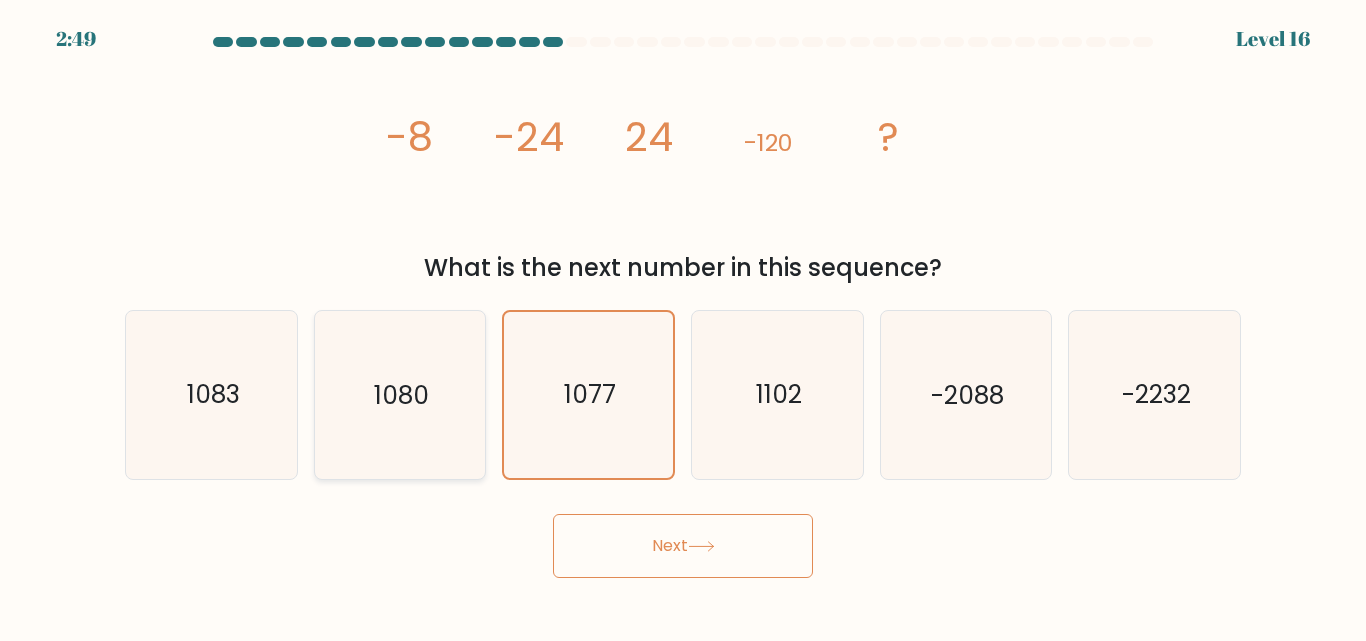 click on "1080" 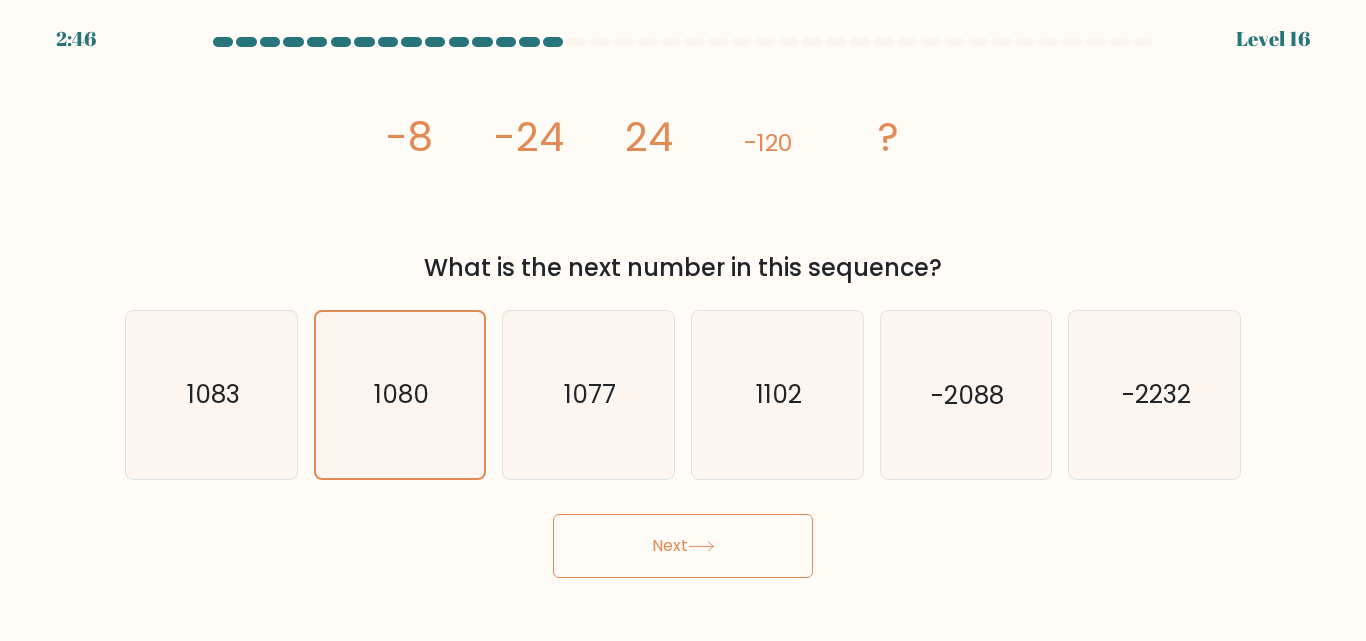 click on "Next" at bounding box center (683, 546) 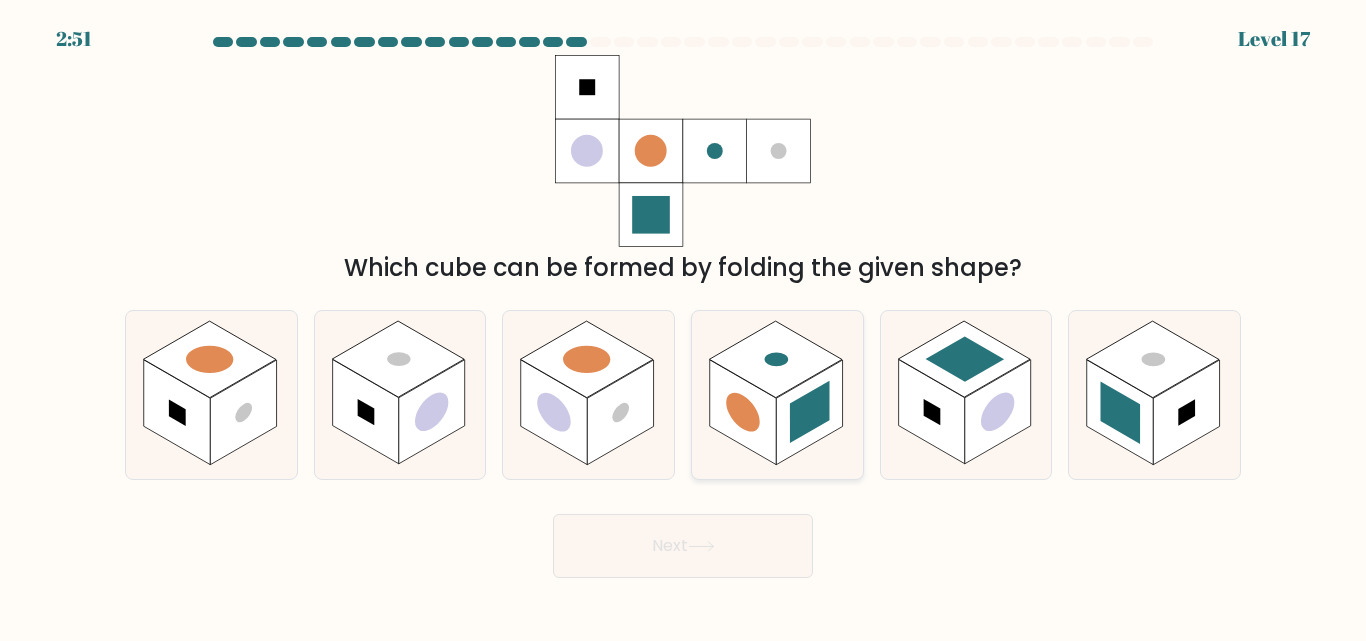 click 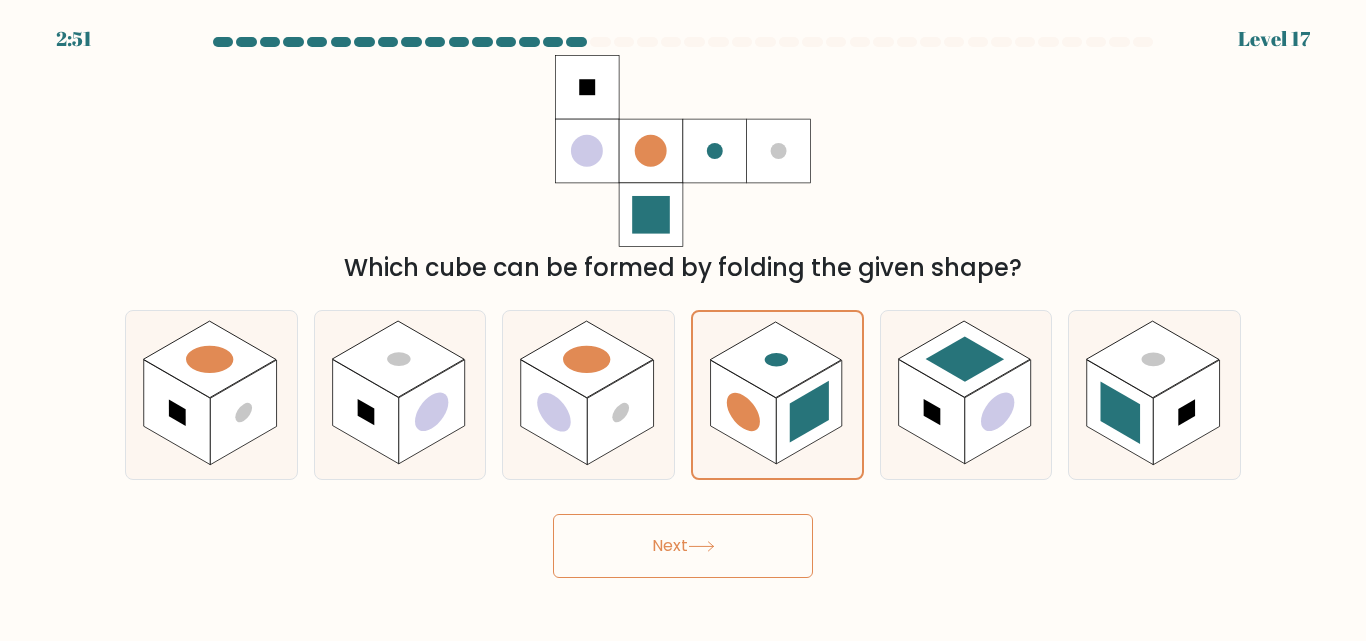click on "Next" at bounding box center (683, 546) 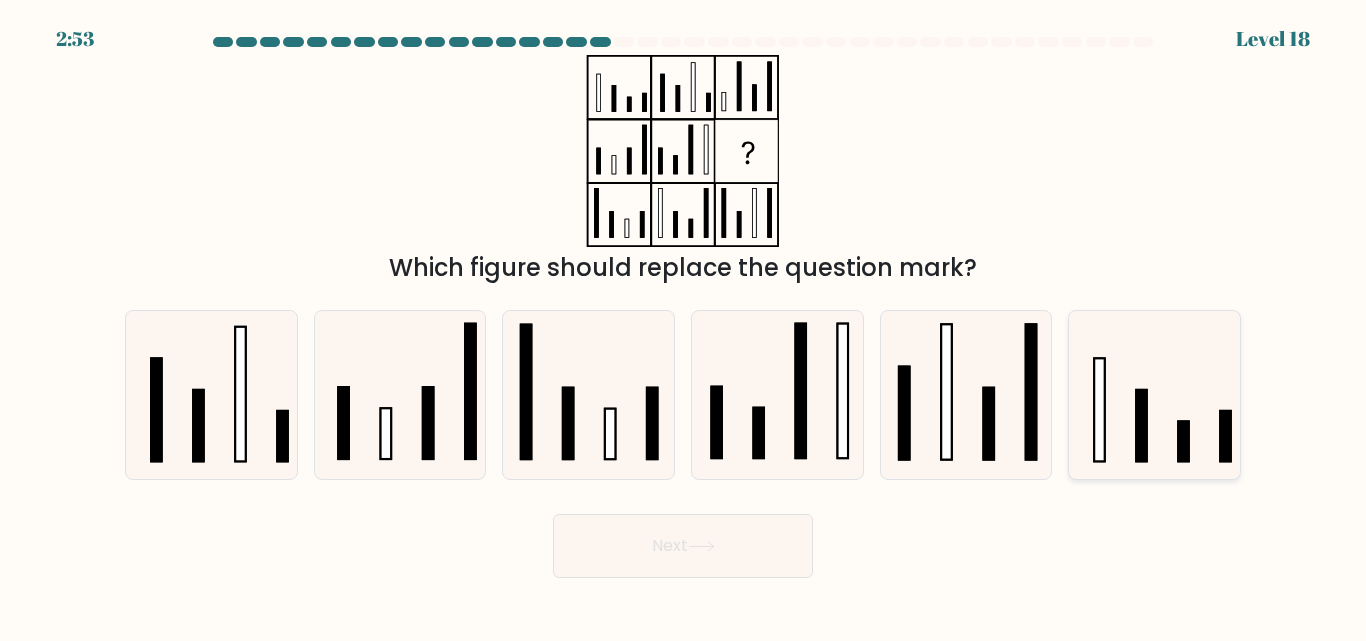 click 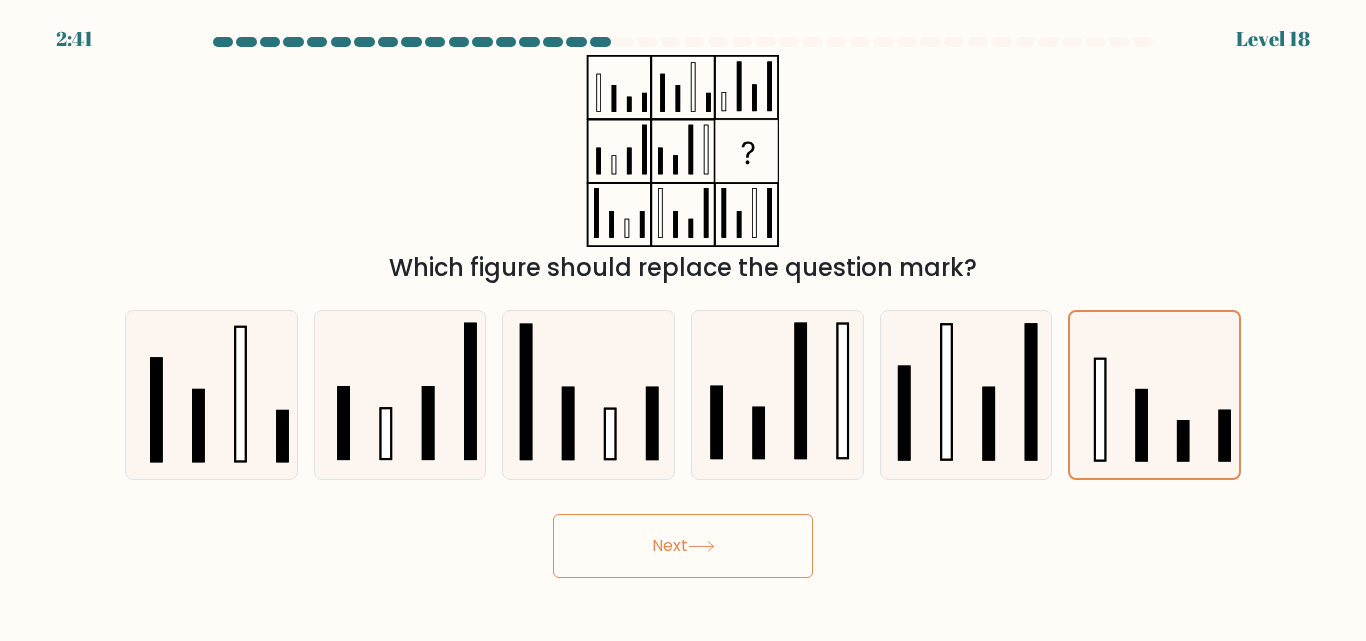 click on "Next" at bounding box center (683, 546) 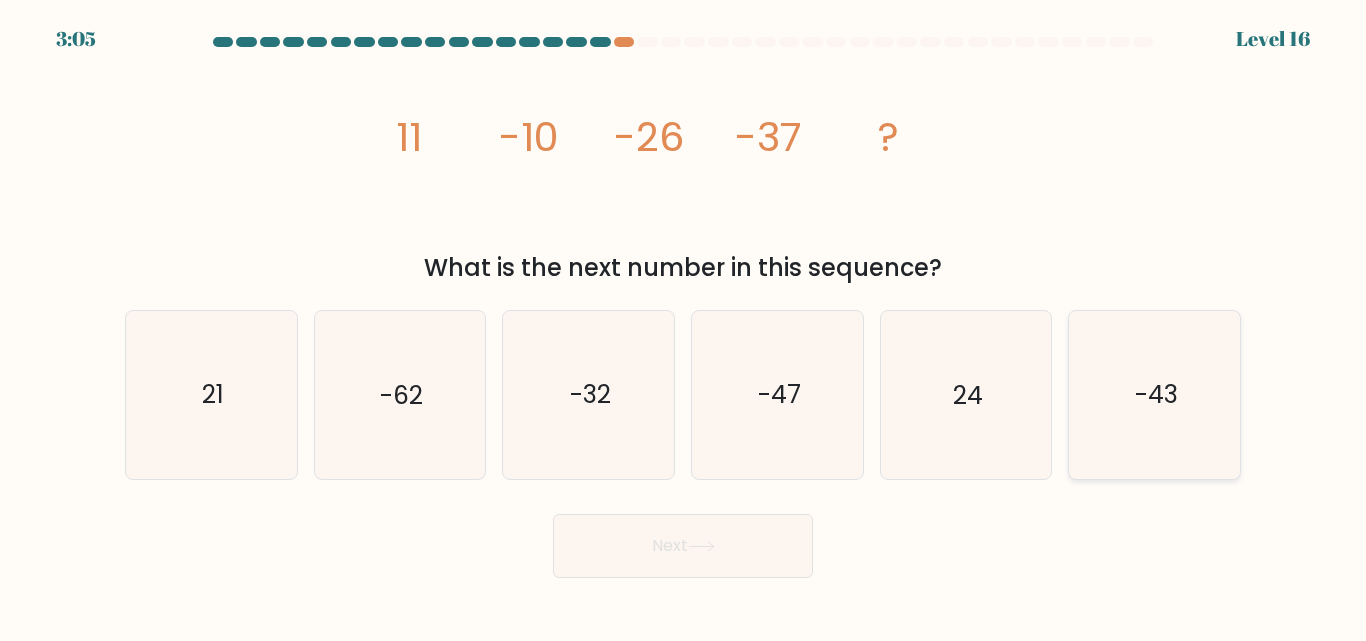 click on "-43" 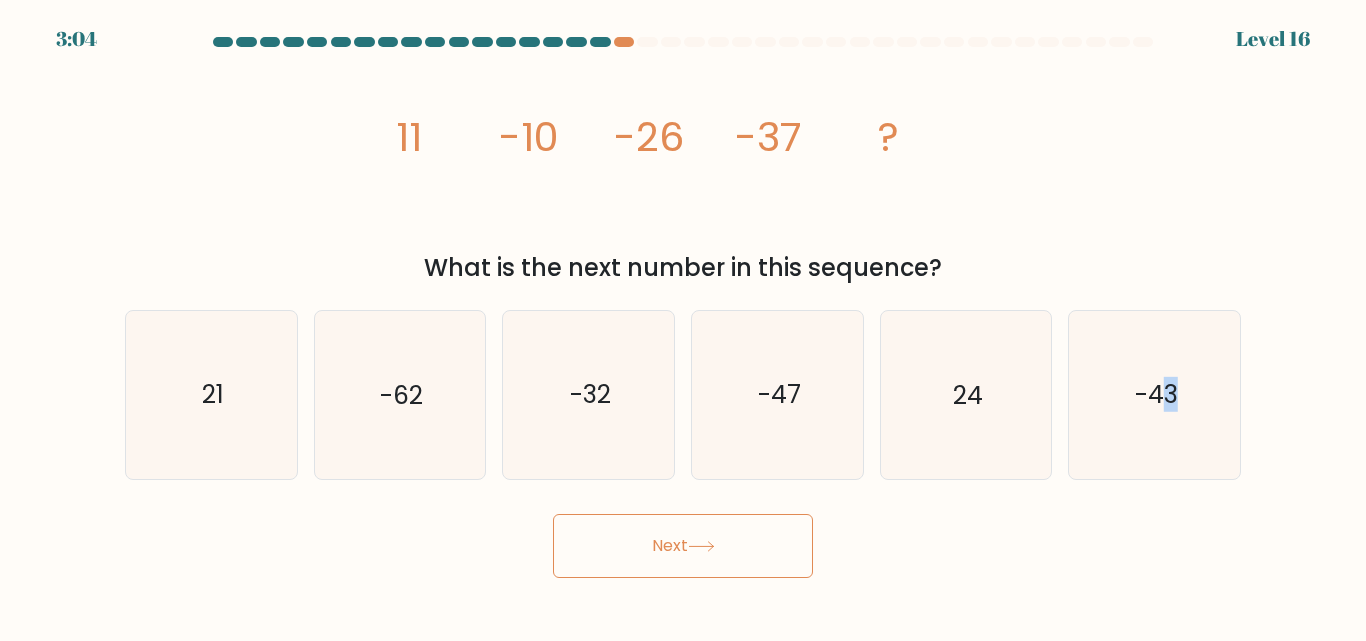 click on "Next" at bounding box center [683, 546] 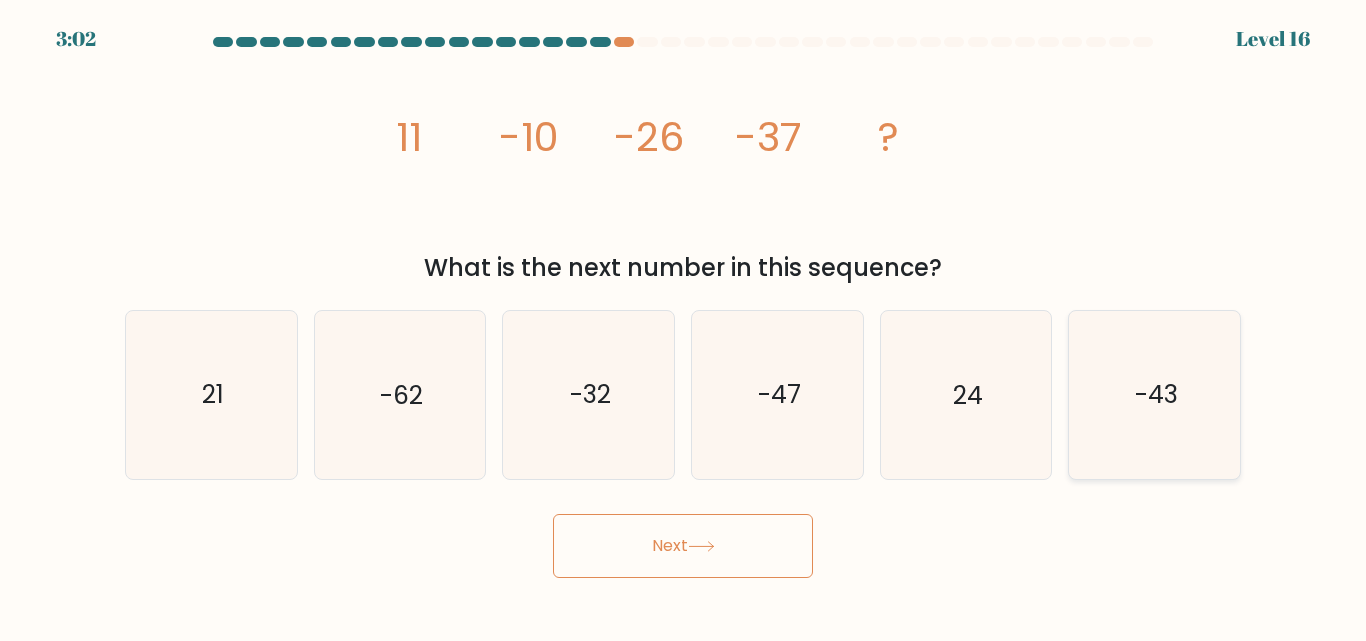 click on "-43" 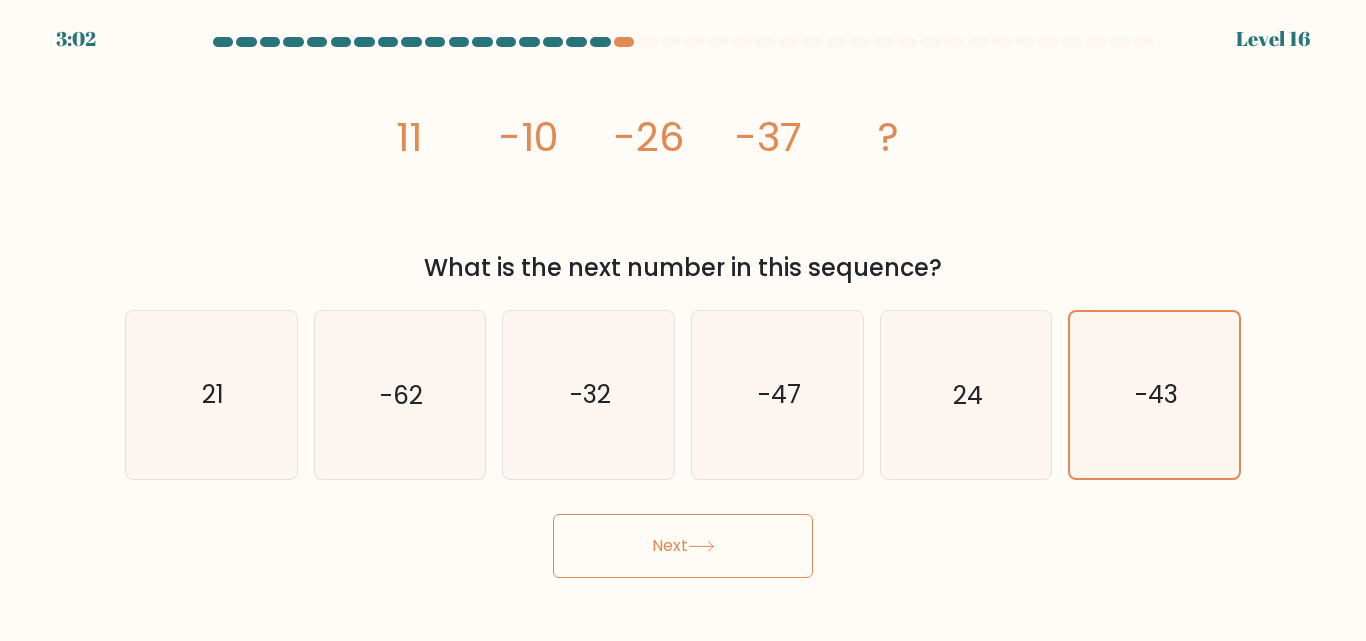 click on "Next" at bounding box center (683, 546) 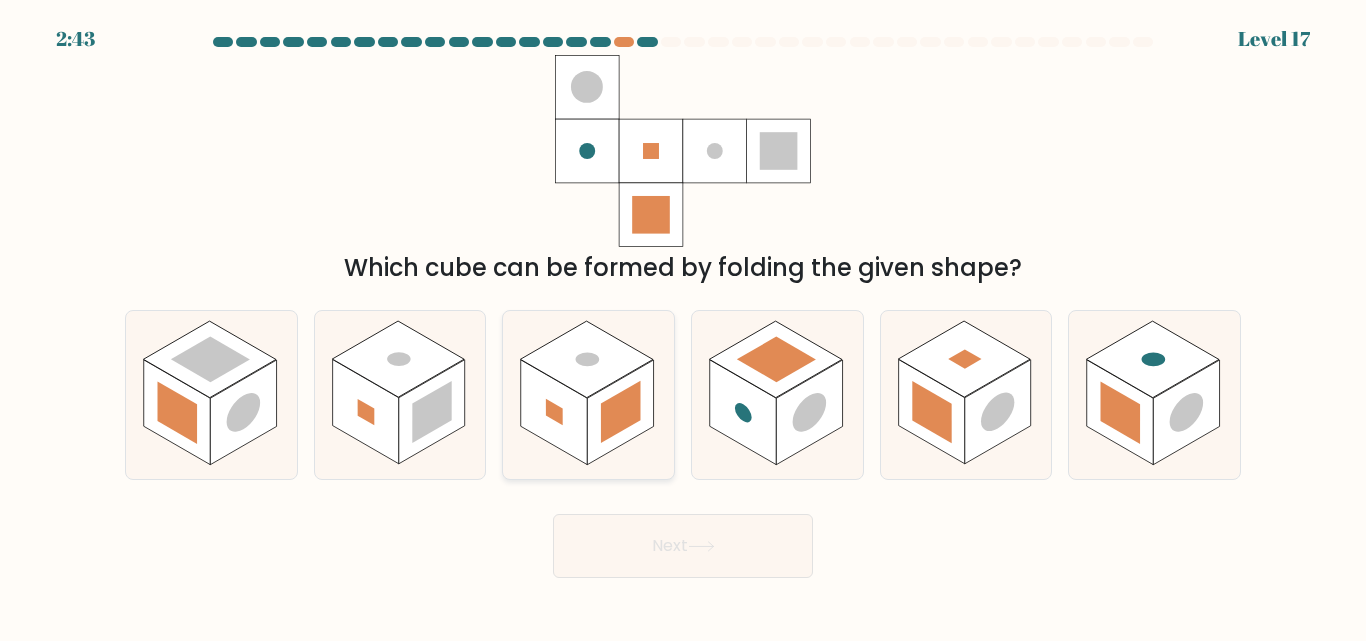 click 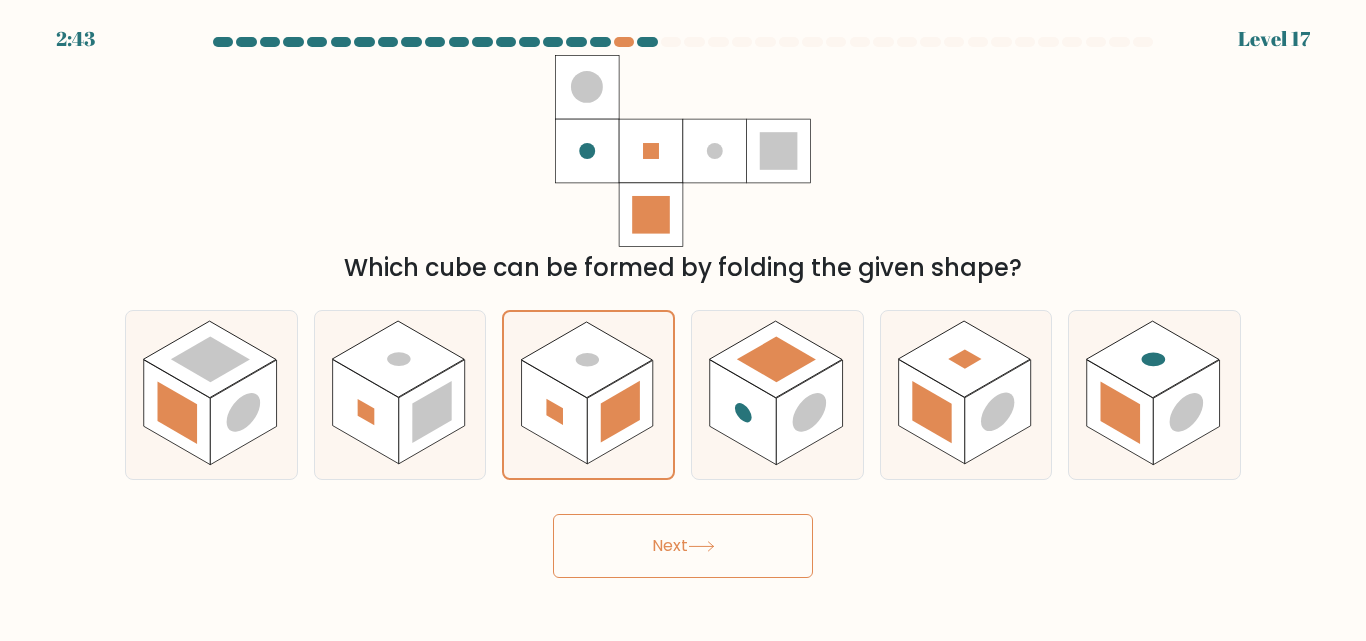 click on "Next" at bounding box center [683, 546] 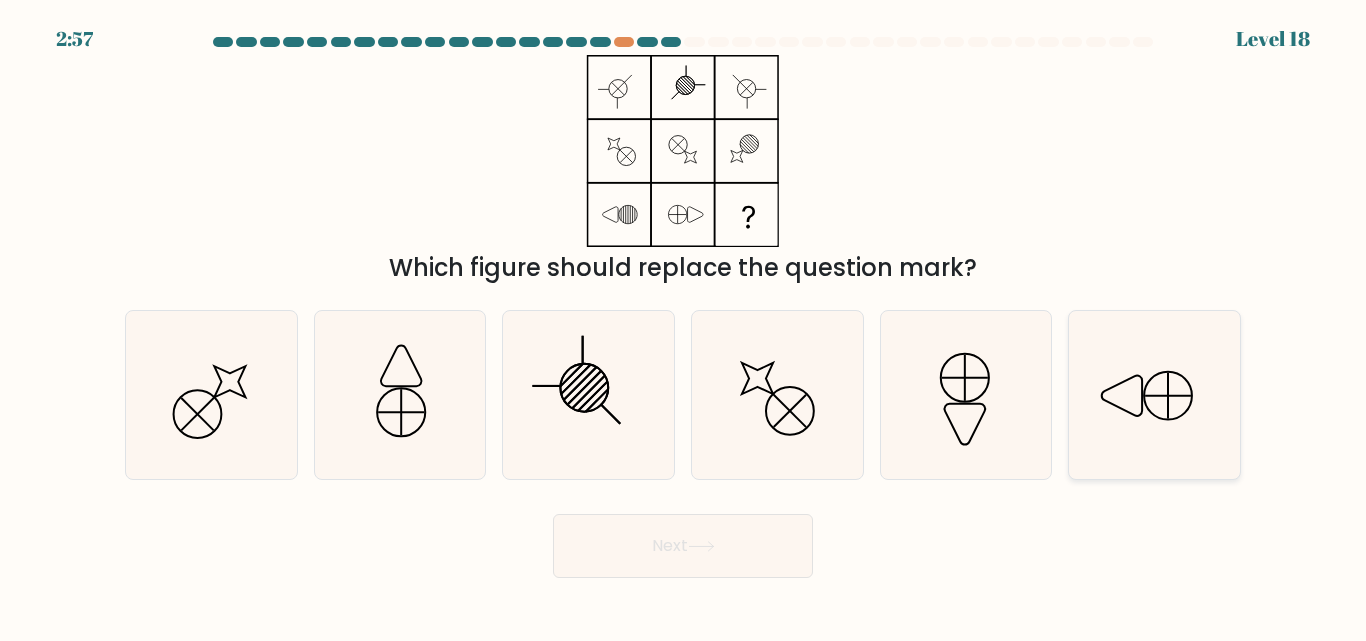 click 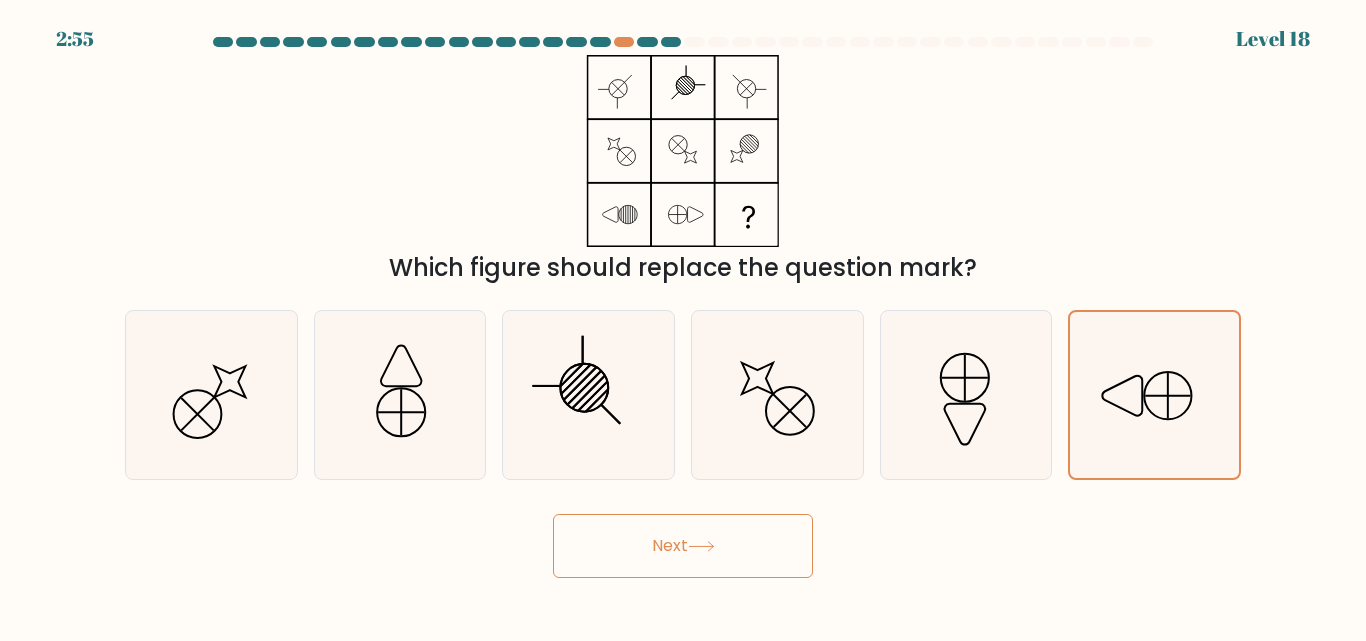 click on "Next" at bounding box center [683, 546] 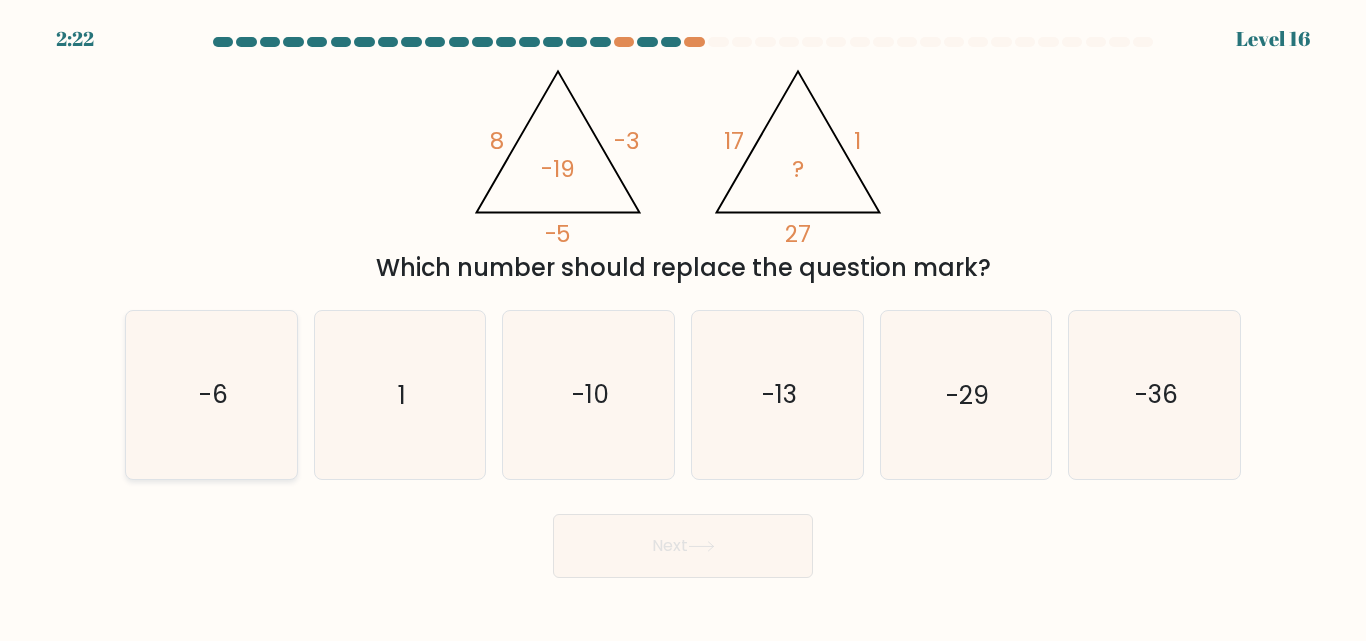drag, startPoint x: 231, startPoint y: 392, endPoint x: 278, endPoint y: 417, distance: 53.235325 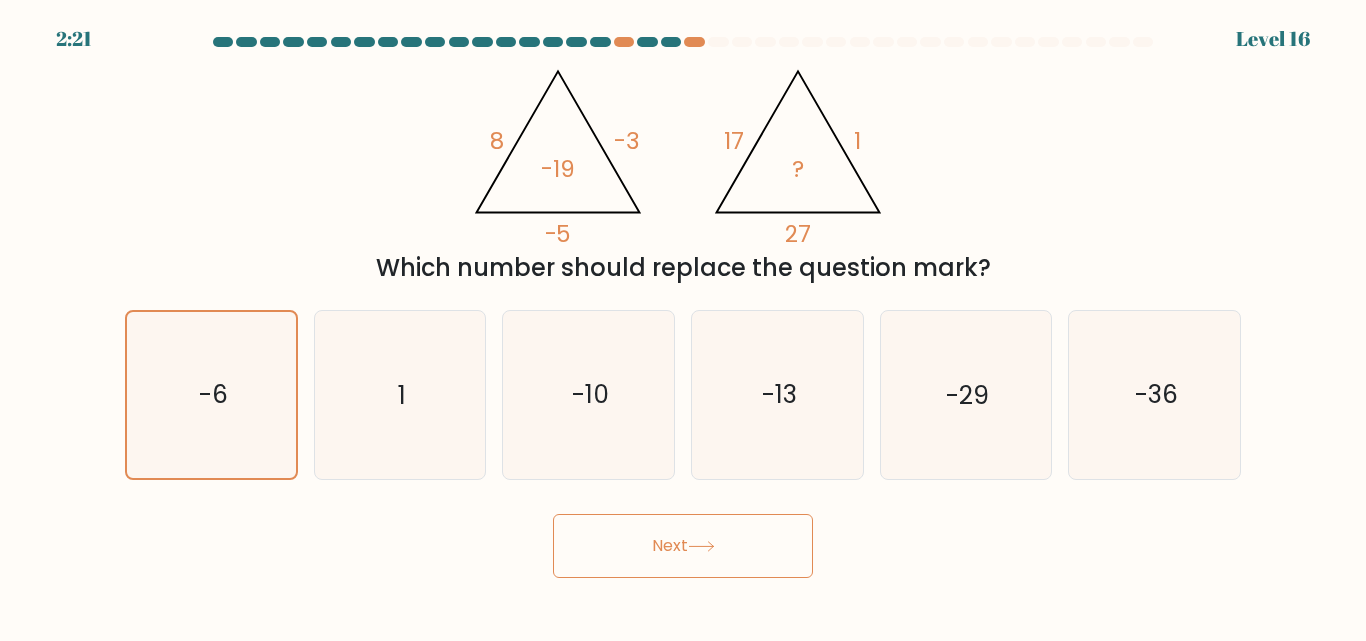 click on "Next" at bounding box center [683, 546] 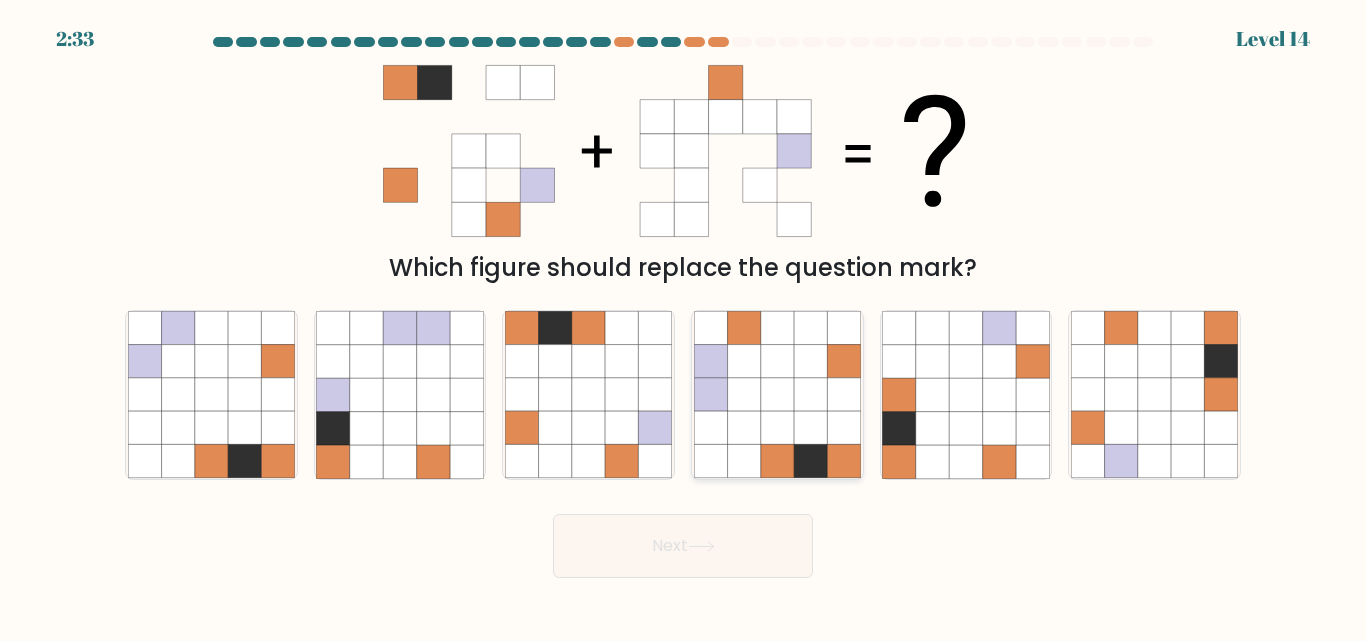 click 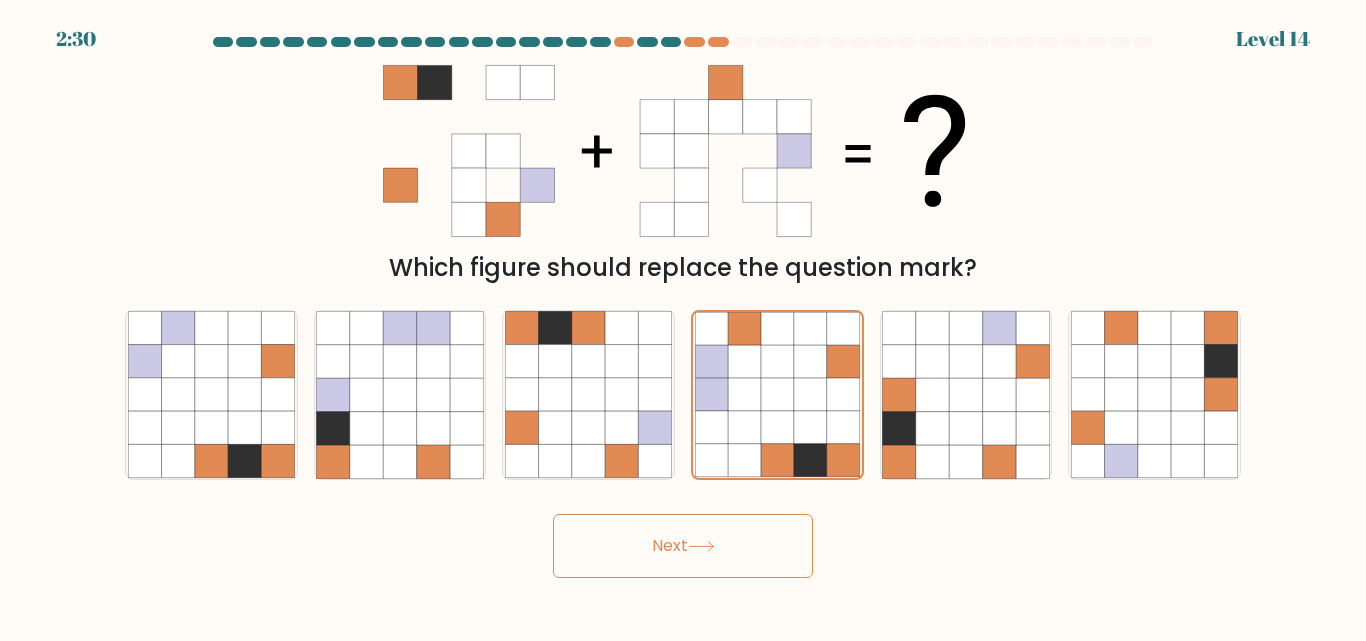click on "Next" at bounding box center [683, 546] 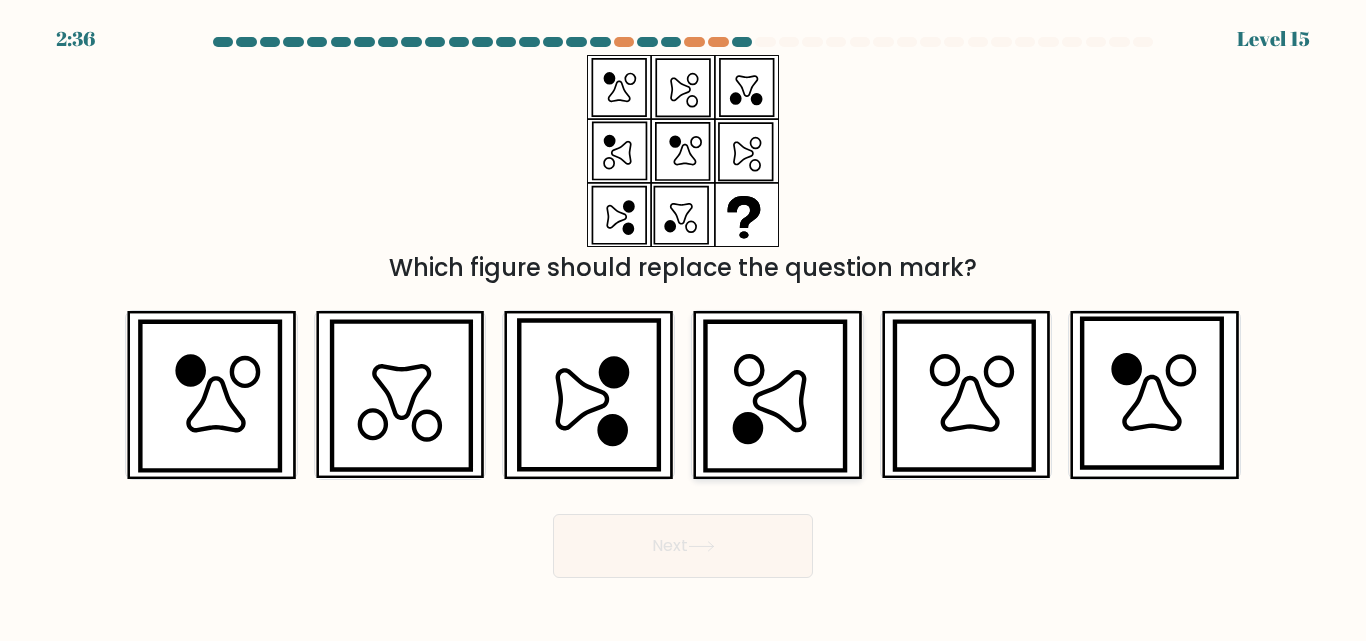 click 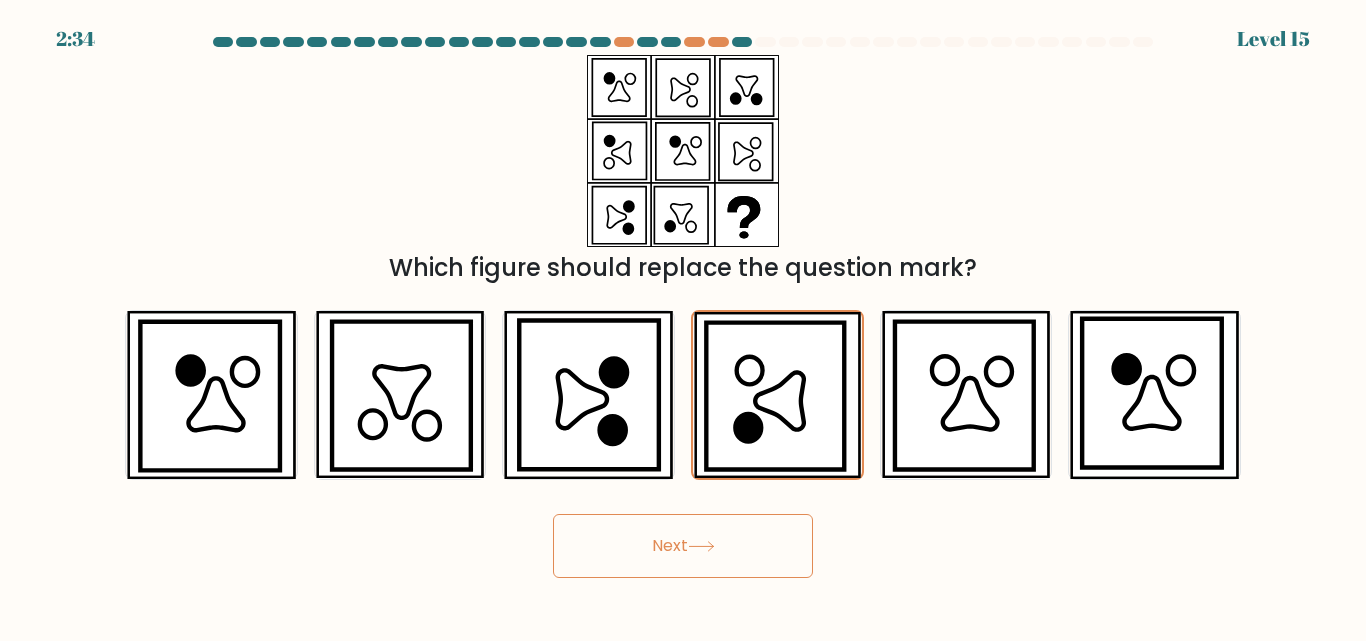 click on "Next" at bounding box center (683, 546) 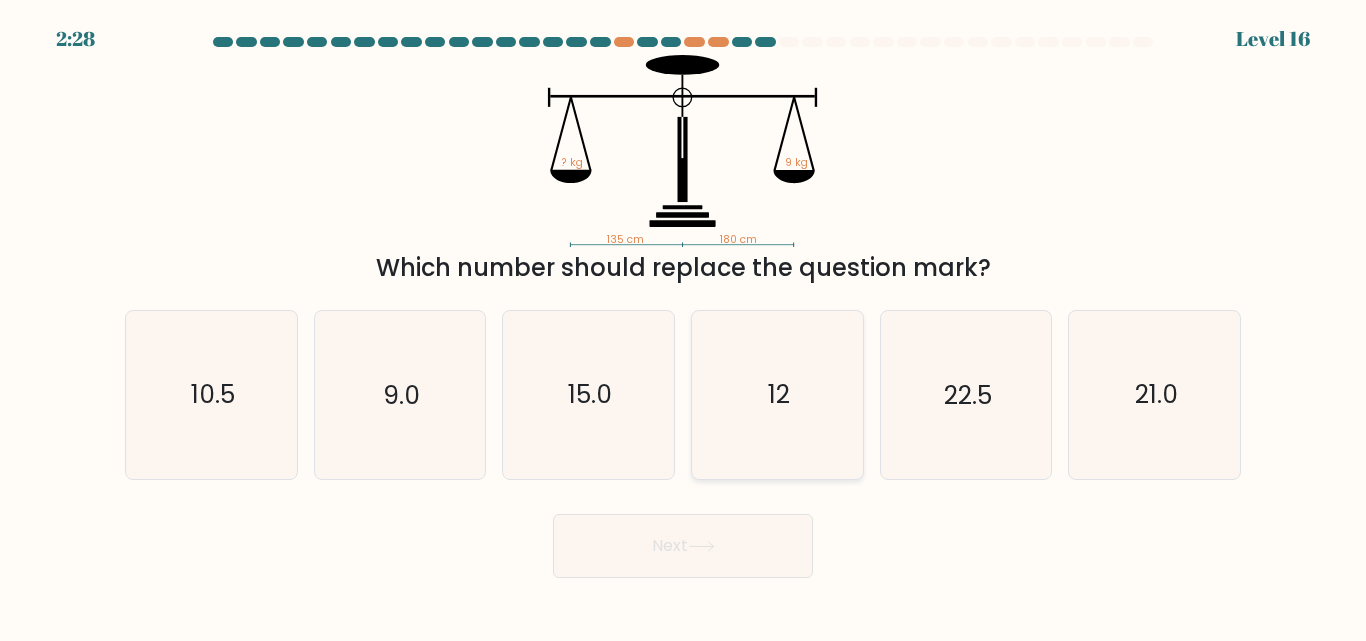 click on "12" 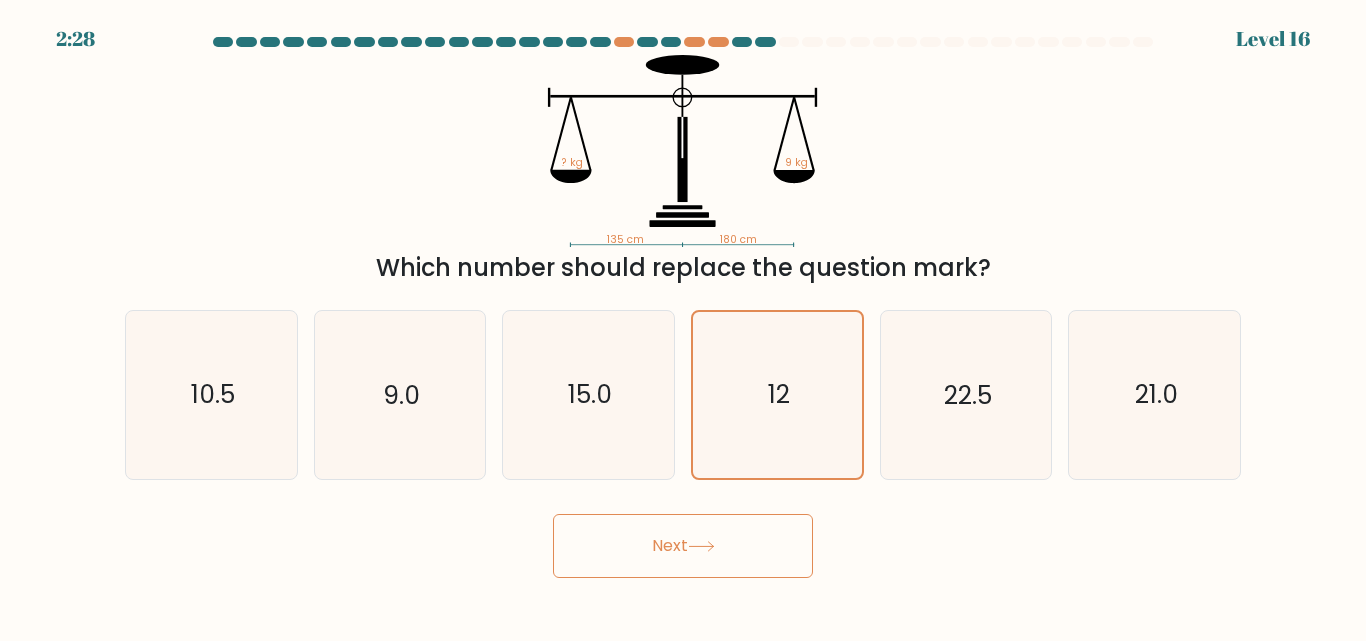 click on "Next" at bounding box center [683, 546] 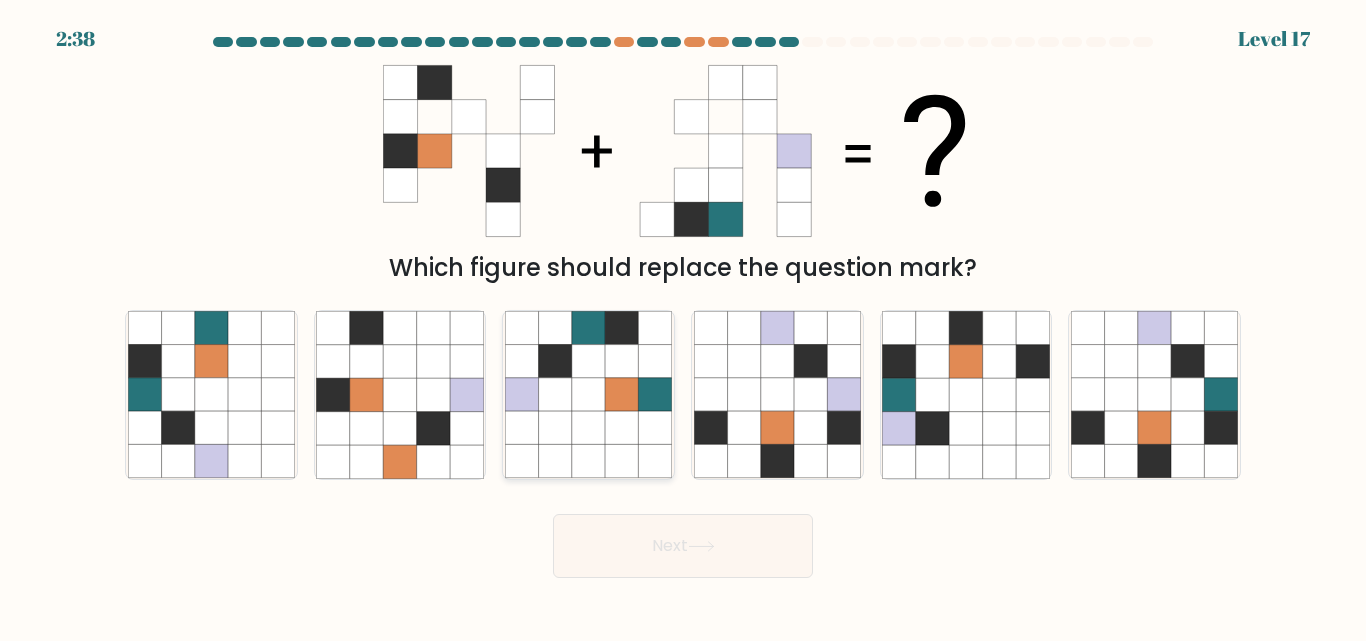 click 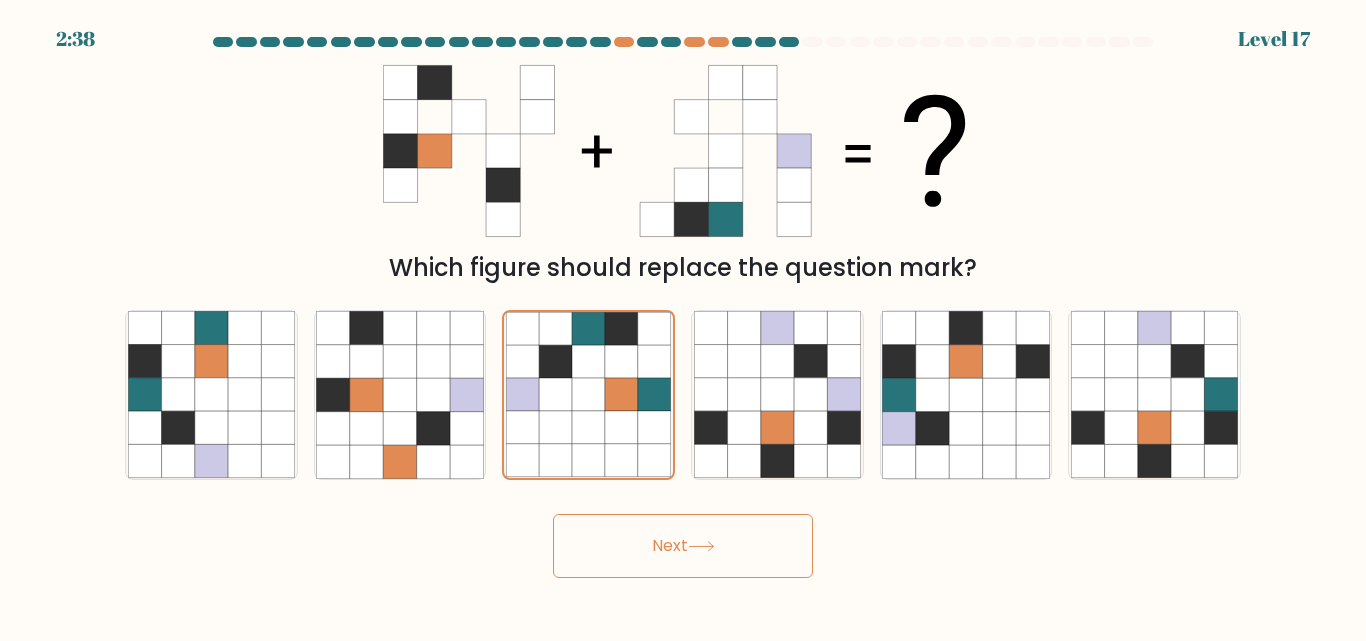 click on "Next" at bounding box center [683, 546] 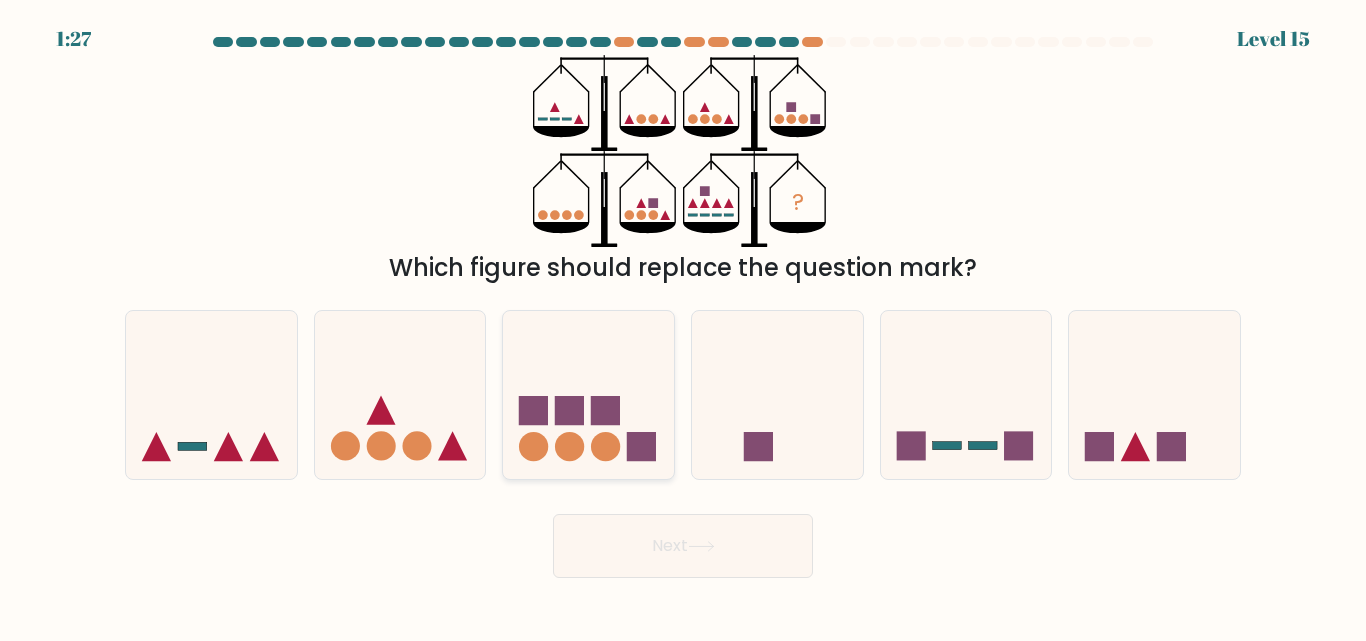 drag, startPoint x: 591, startPoint y: 365, endPoint x: 586, endPoint y: 381, distance: 16.763054 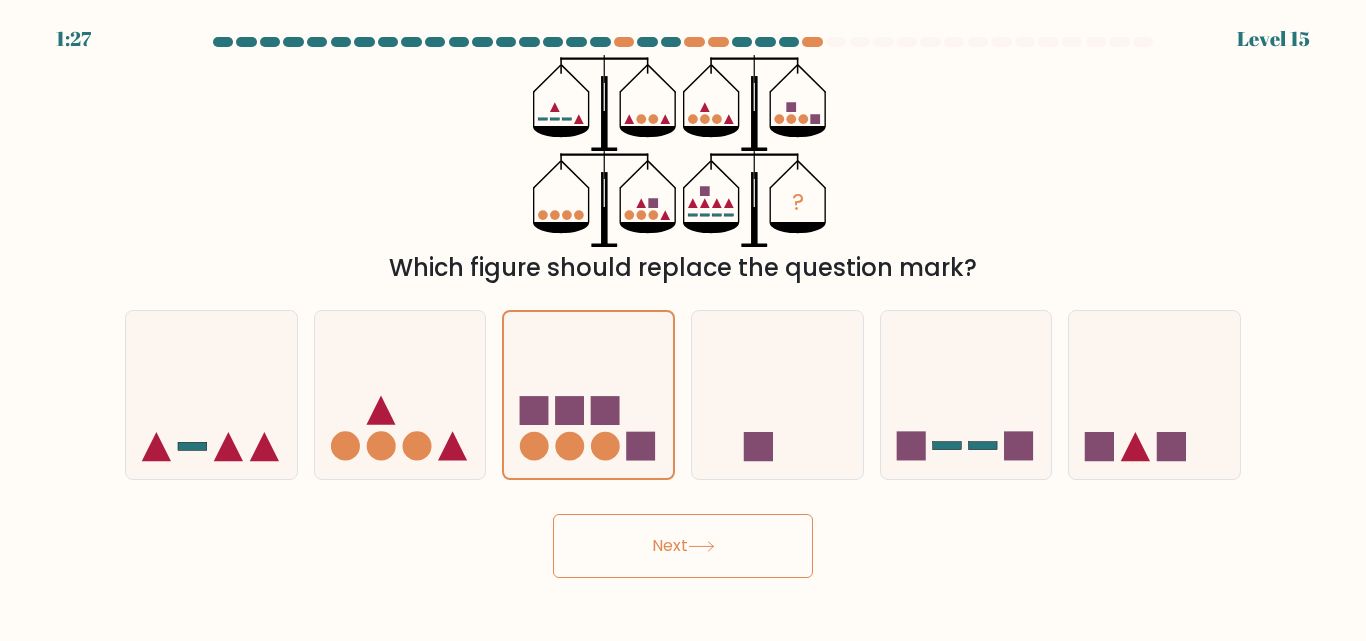click on "Next" at bounding box center (683, 546) 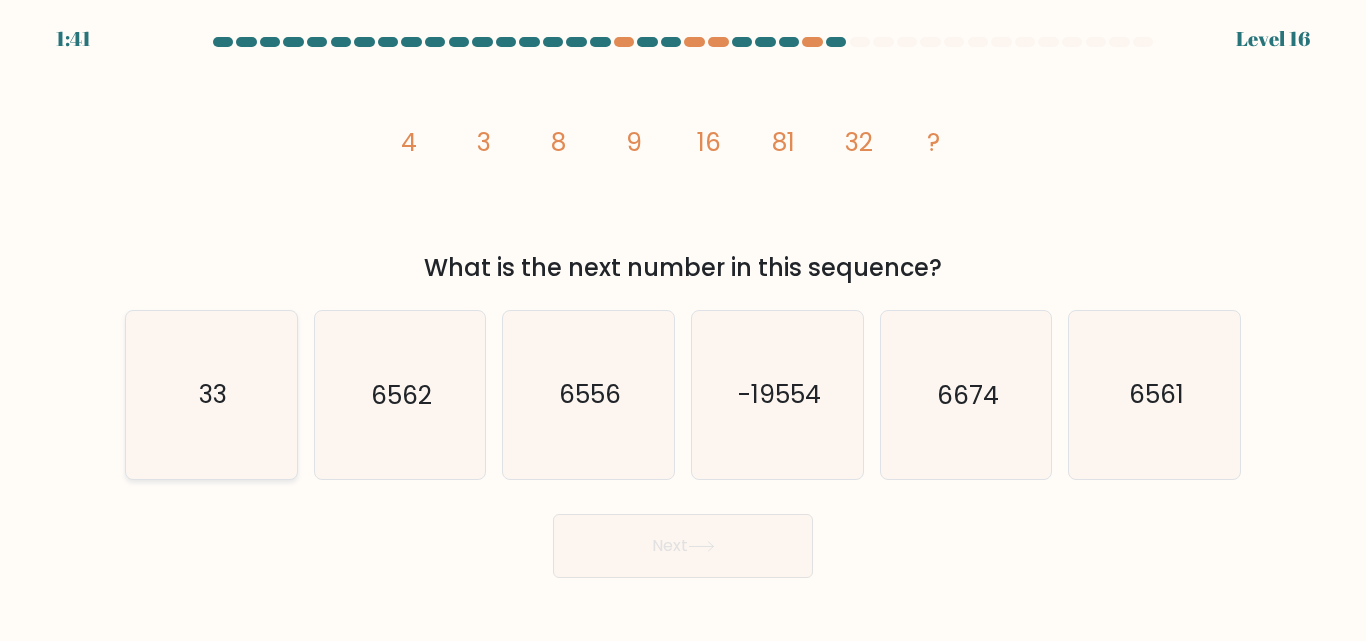click on "33" 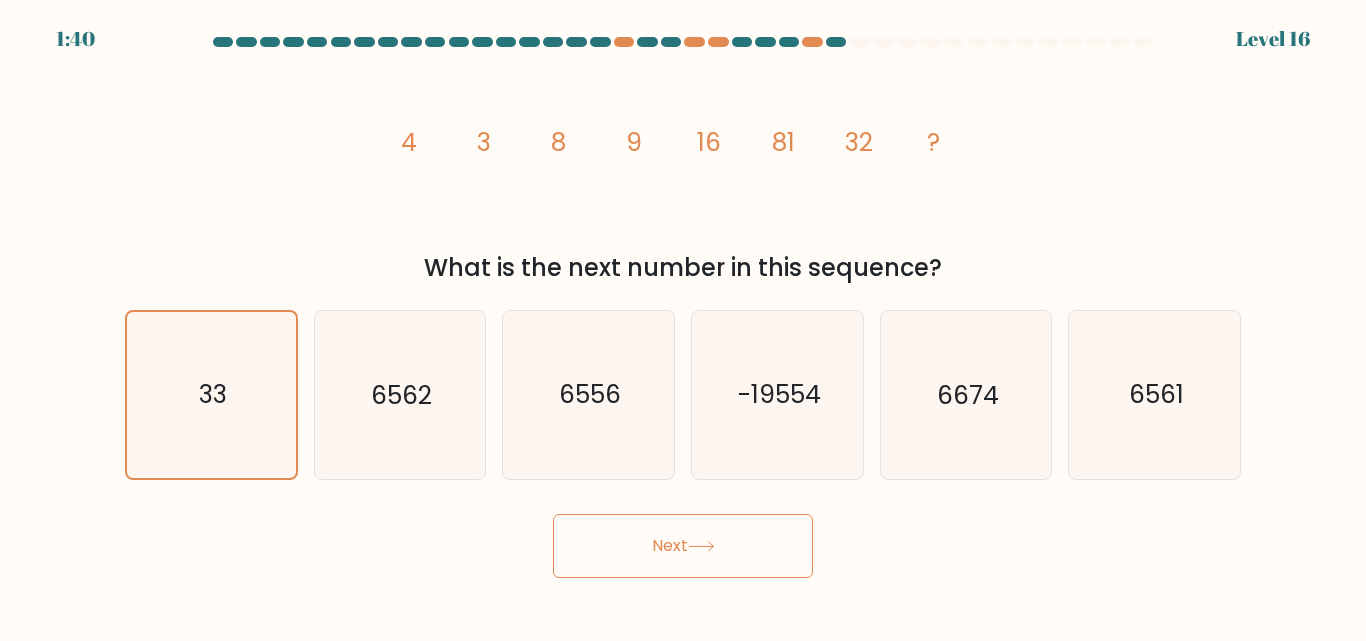 click on "Next" at bounding box center (683, 546) 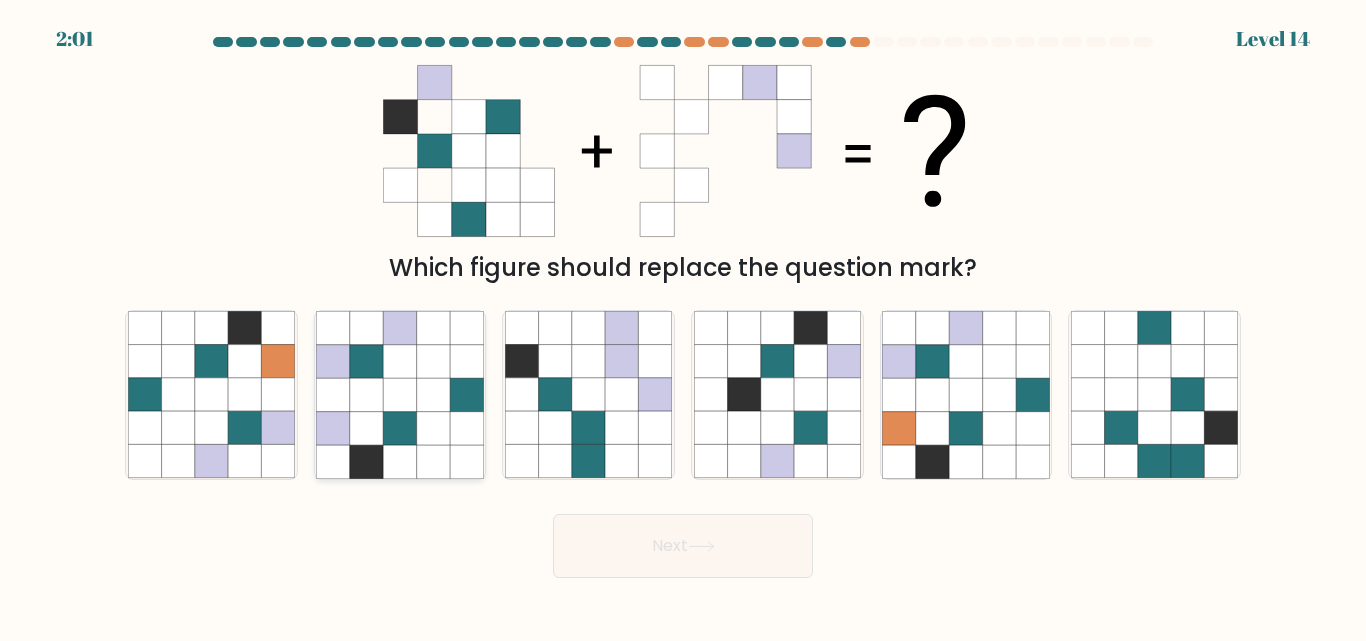 click 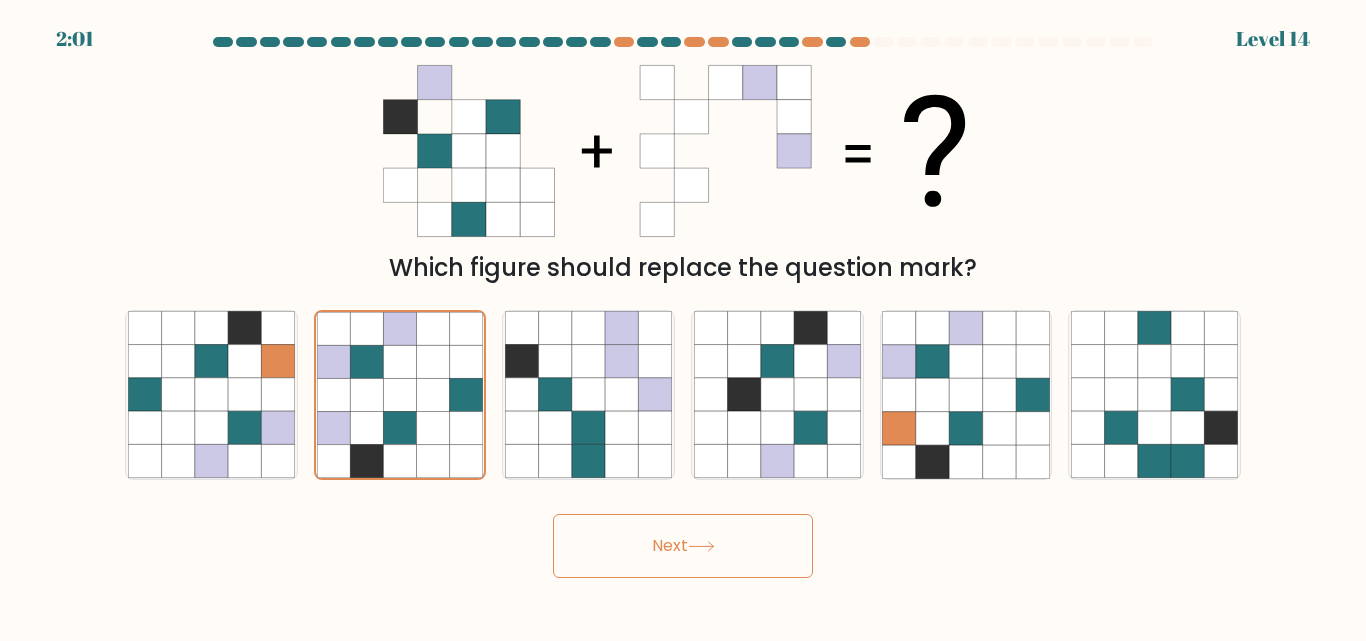 click on "Next" at bounding box center [683, 546] 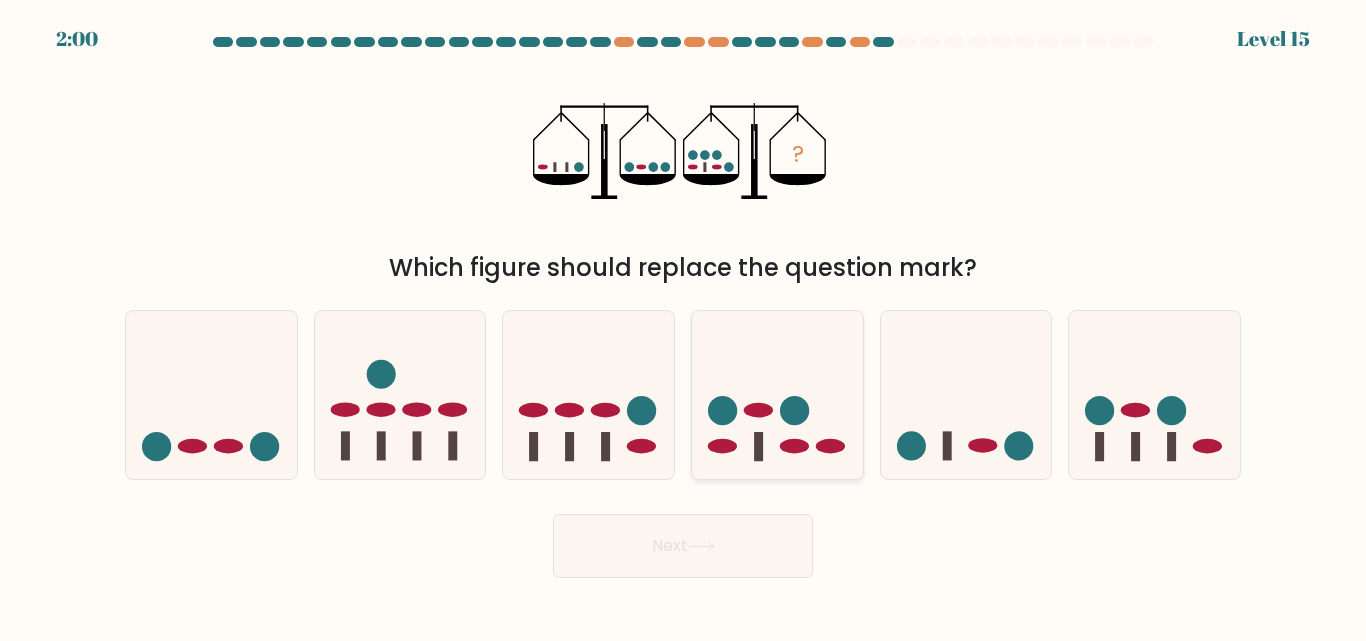 click 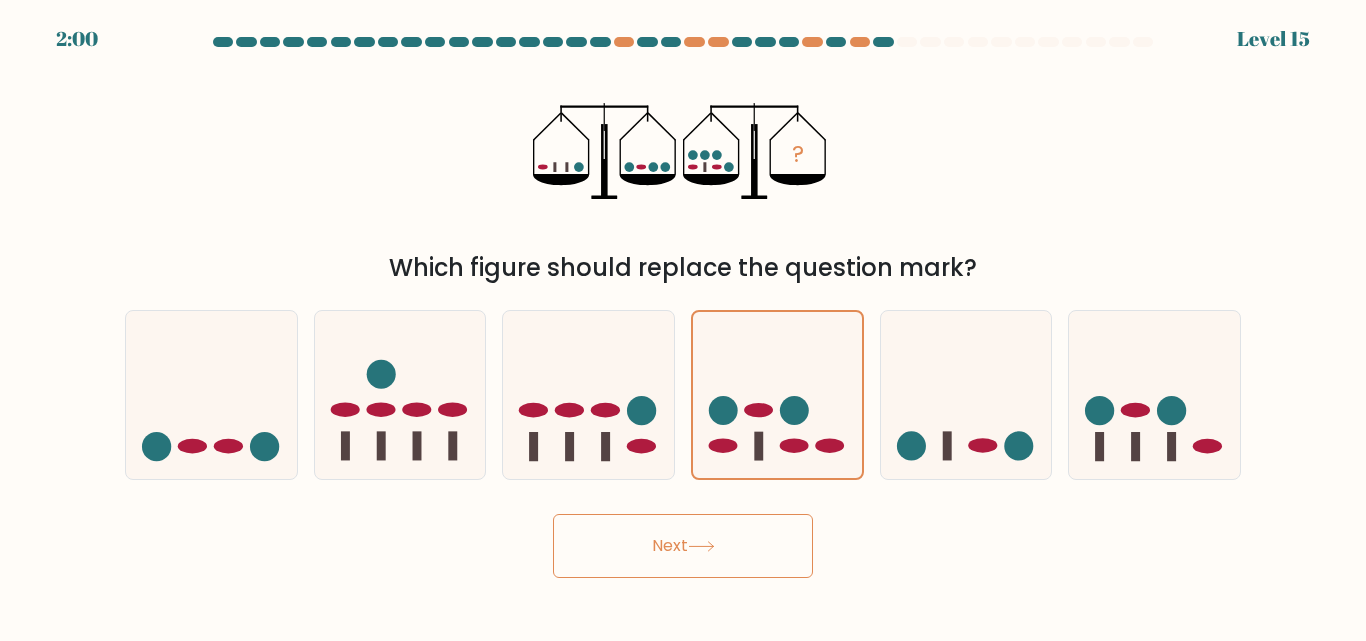 click on "Next" at bounding box center [683, 546] 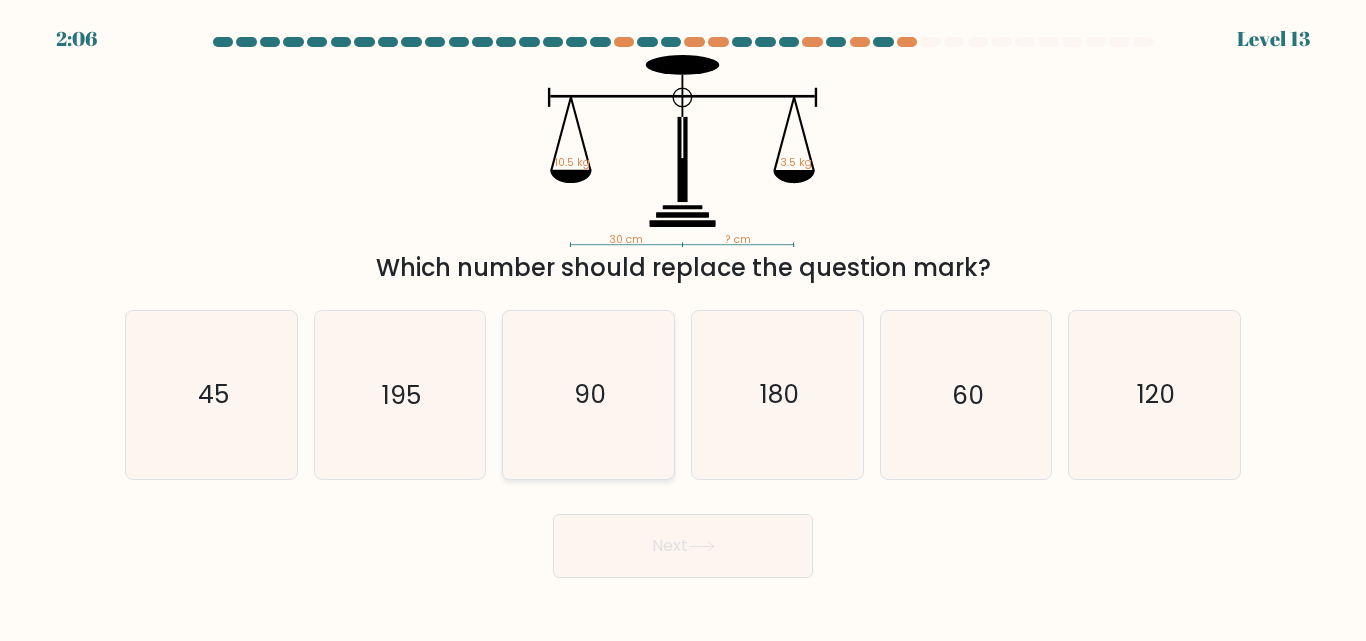 click on "90" 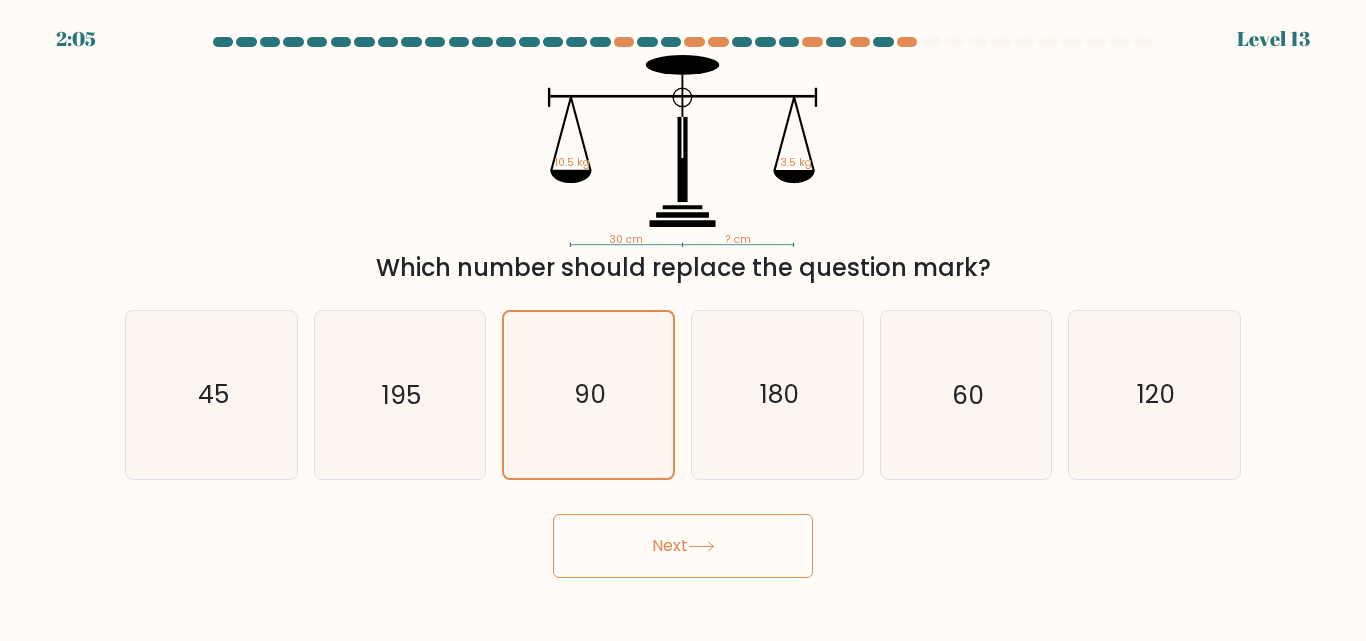 click on "Next" at bounding box center (683, 546) 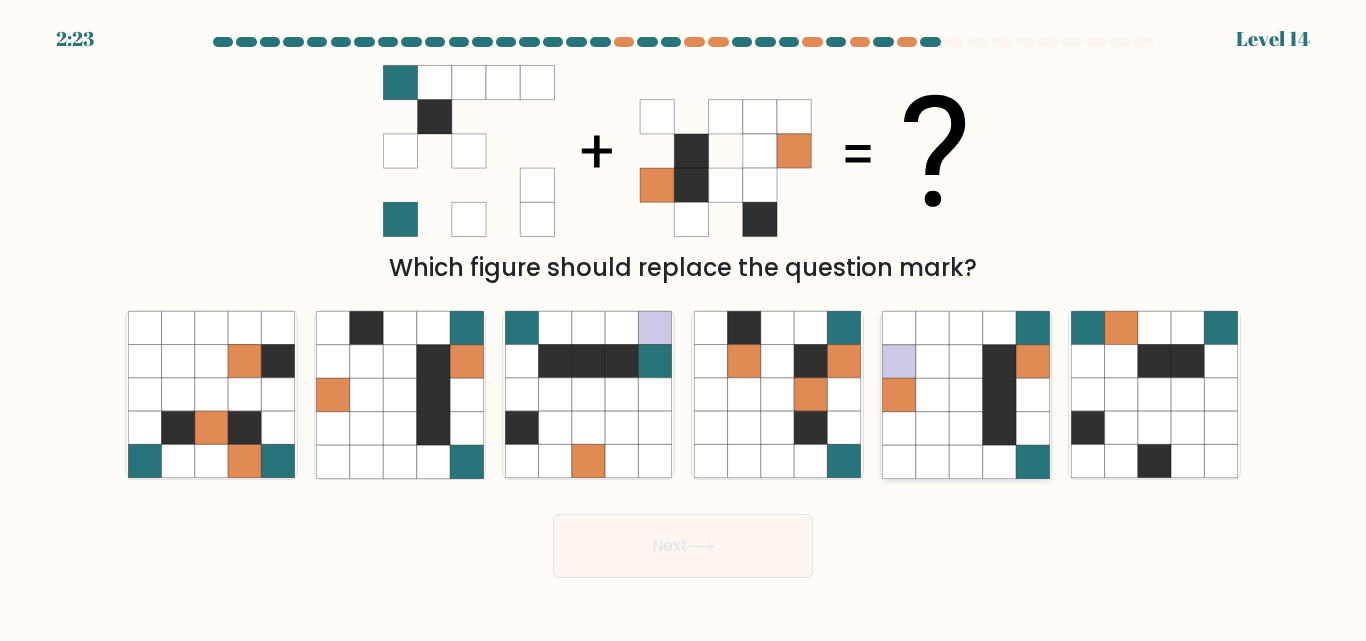 click 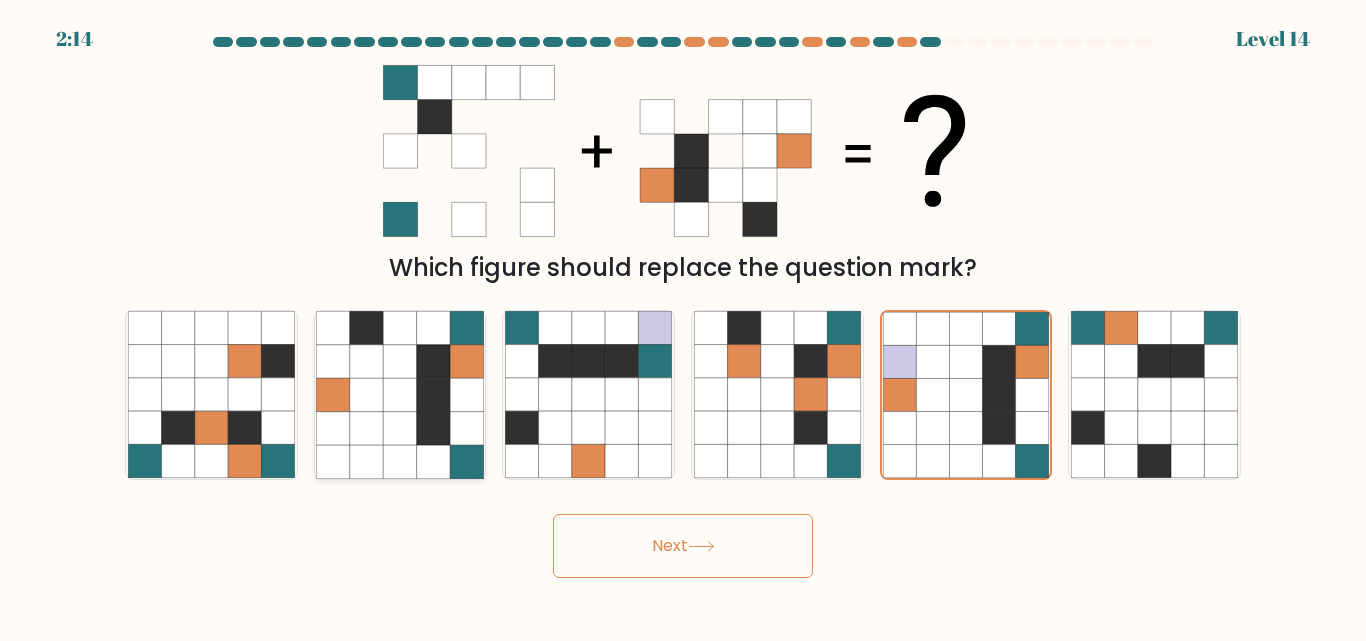 click 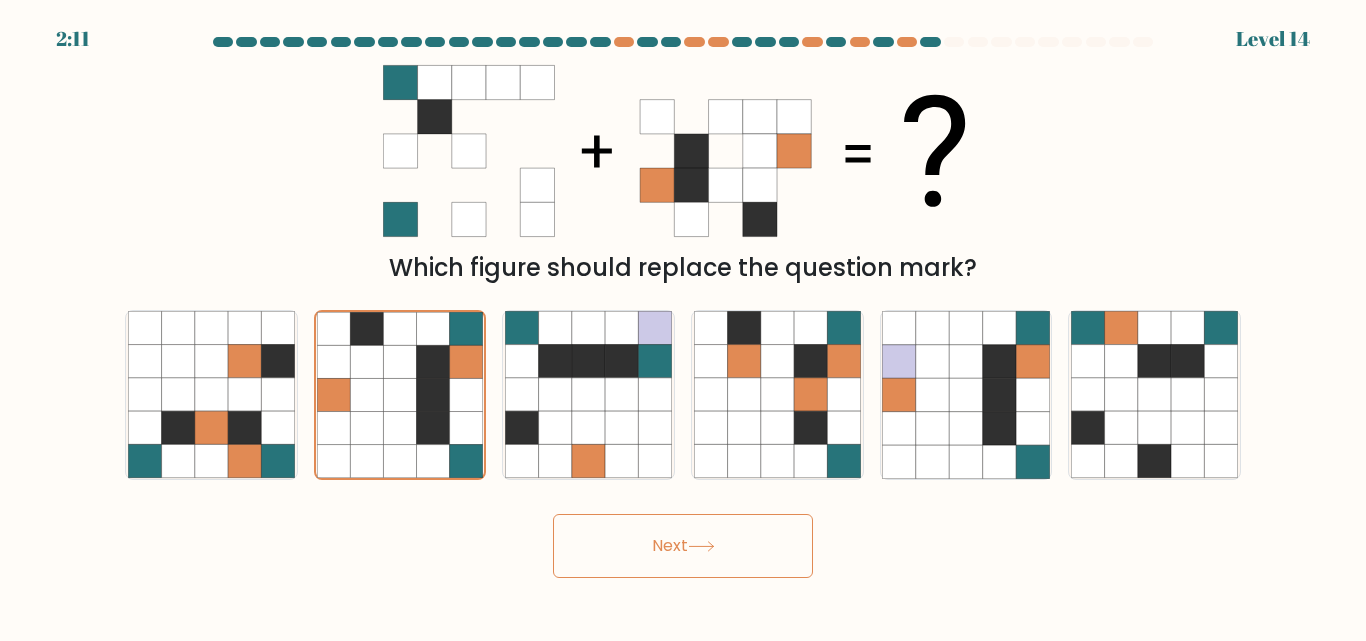 click on "Next" at bounding box center (683, 546) 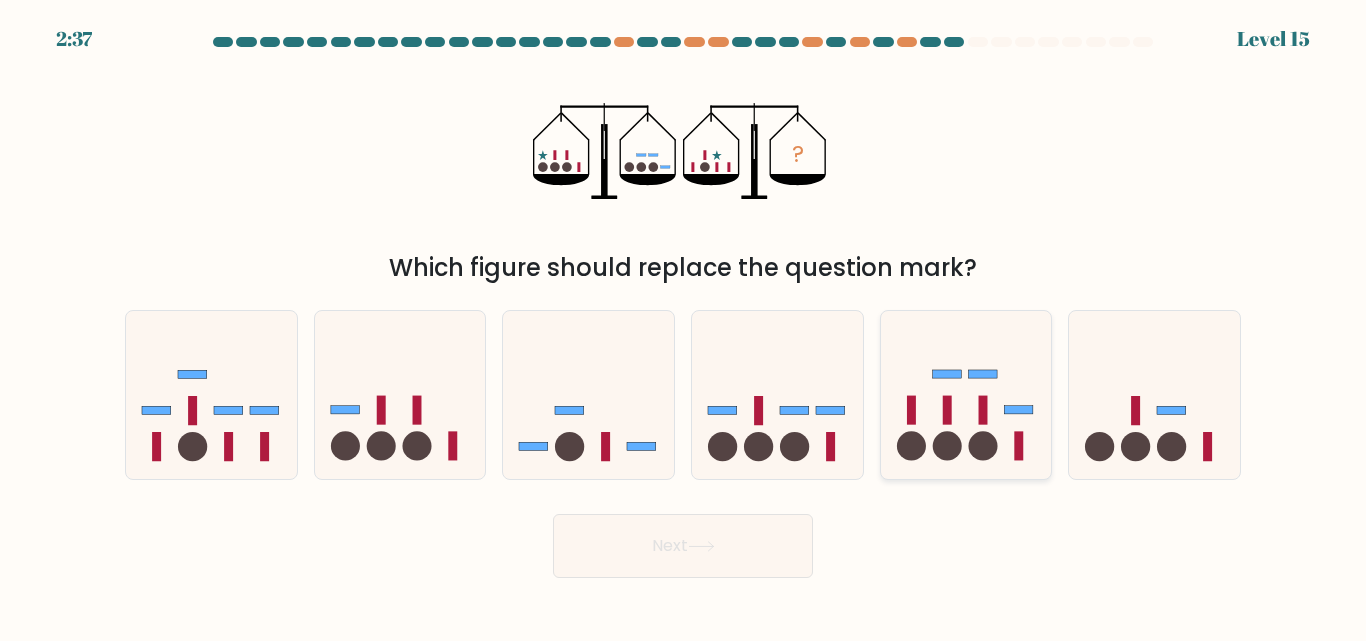 drag, startPoint x: 938, startPoint y: 398, endPoint x: 937, endPoint y: 409, distance: 11.045361 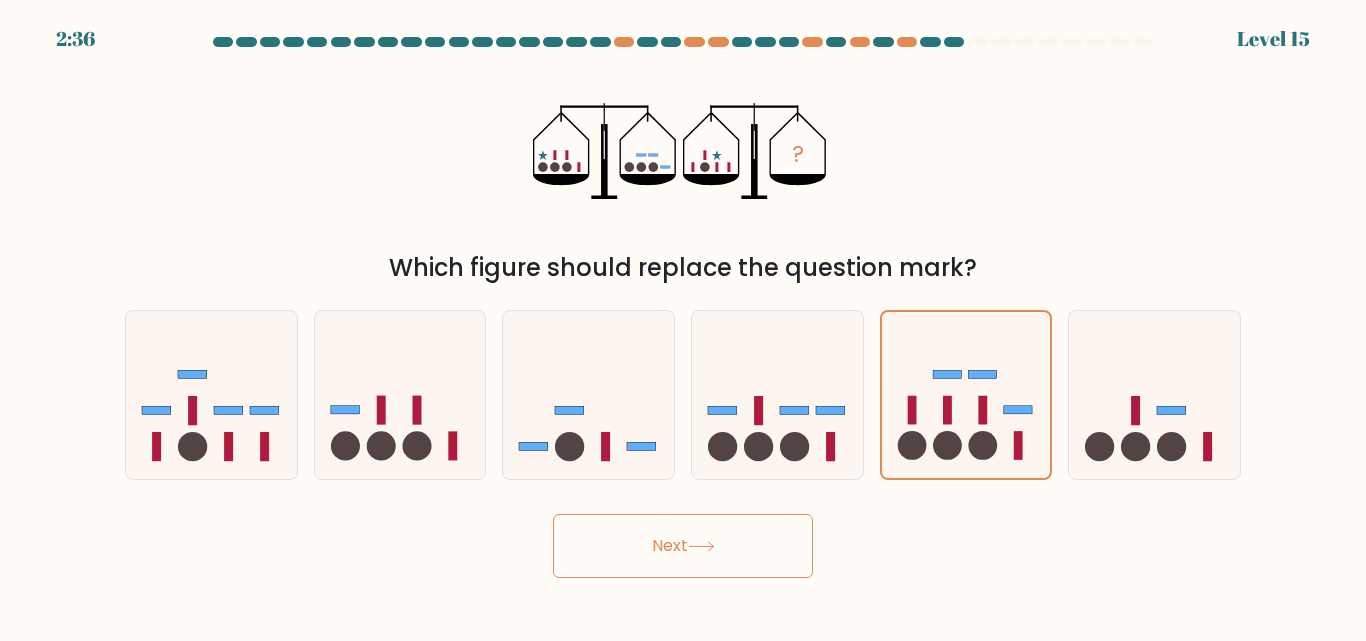 click on "Next" at bounding box center (683, 546) 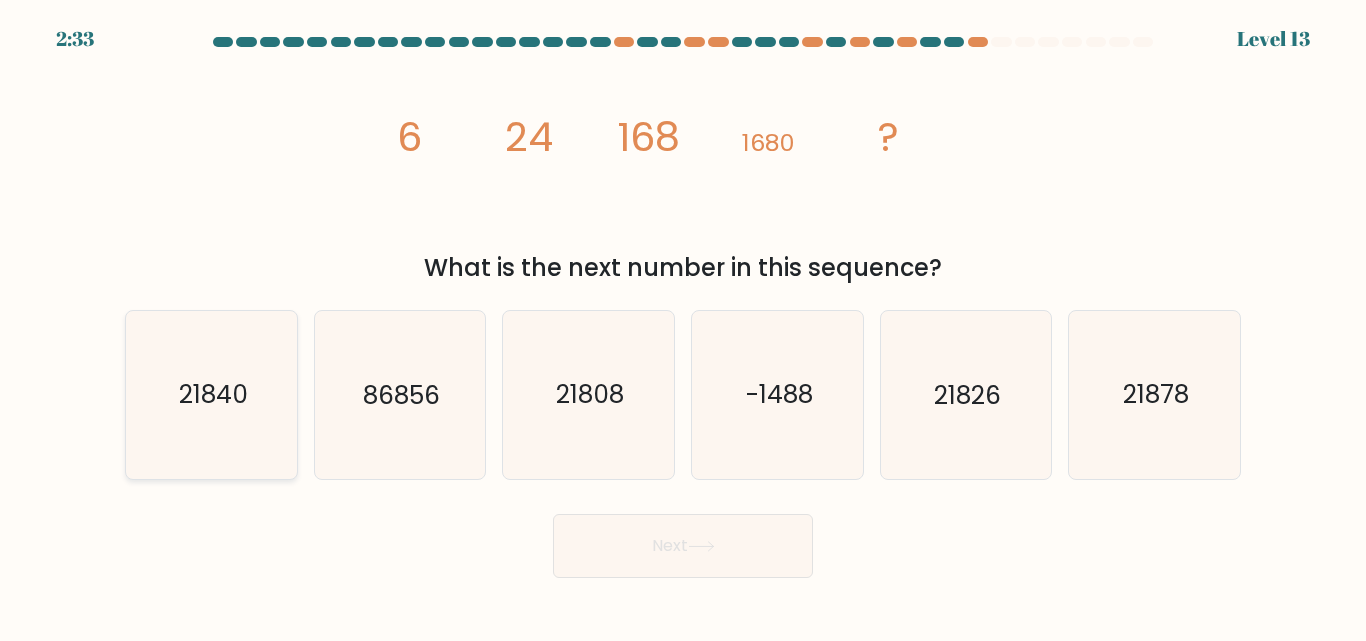 drag, startPoint x: 350, startPoint y: 369, endPoint x: 262, endPoint y: 390, distance: 90.47099 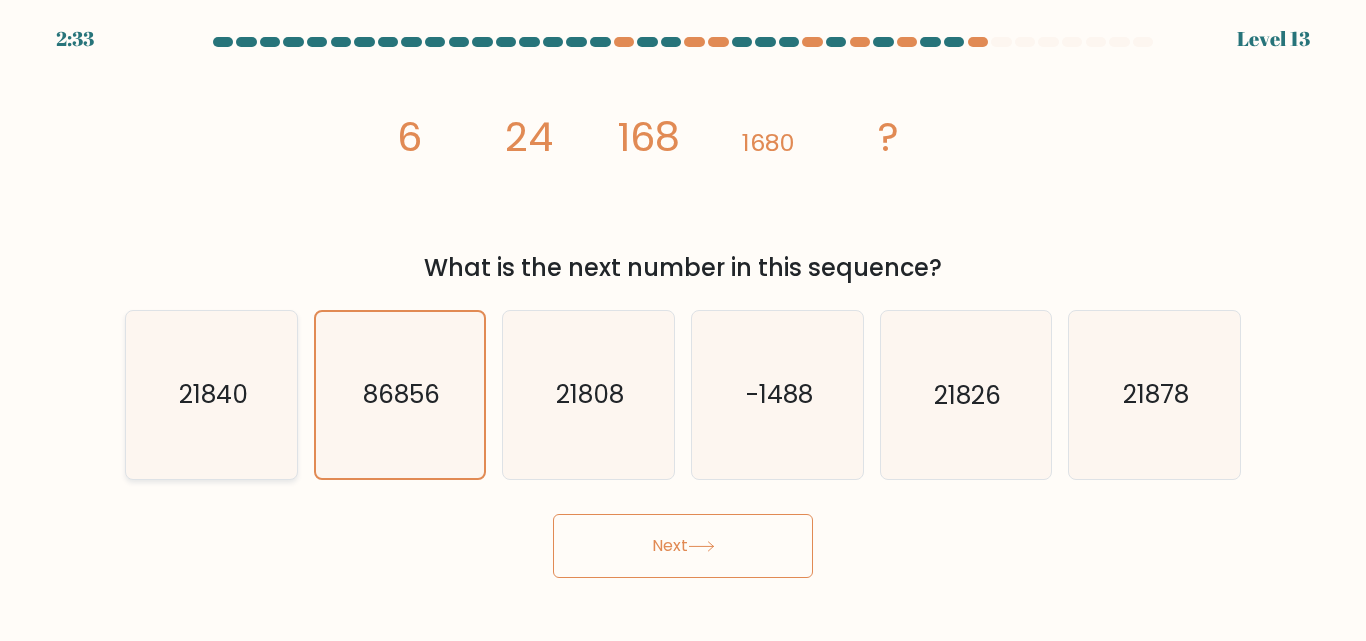 click on "21840" 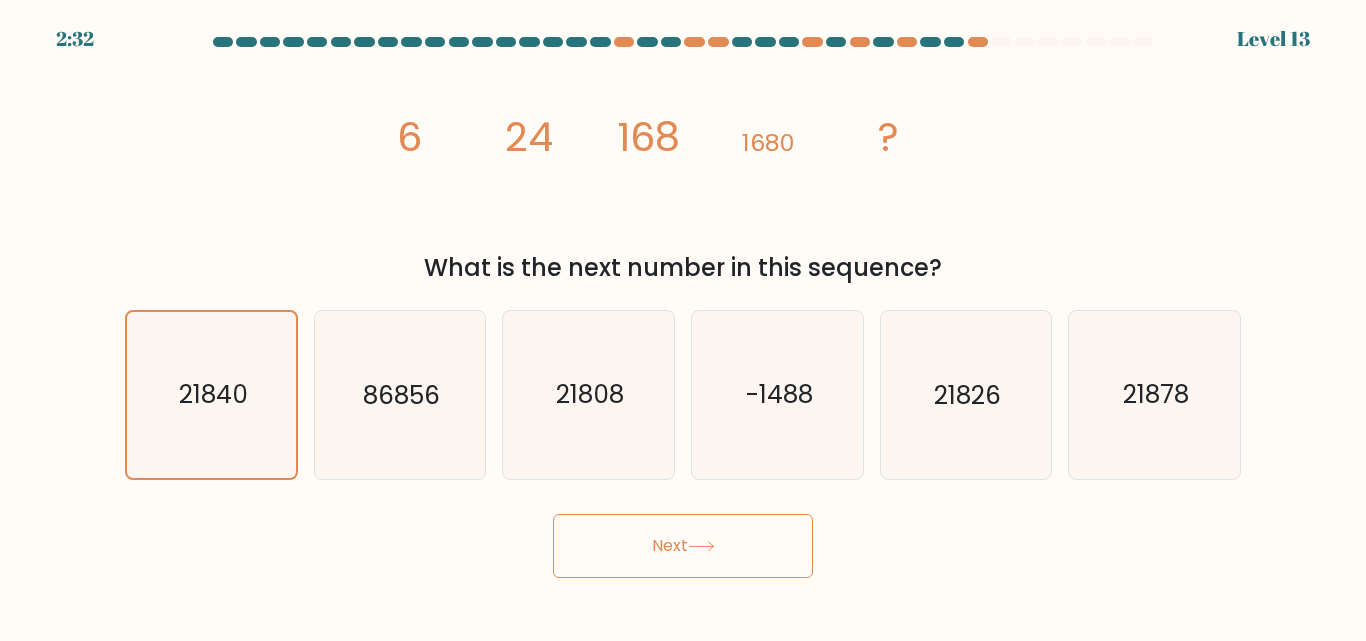 click on "Next" at bounding box center (683, 546) 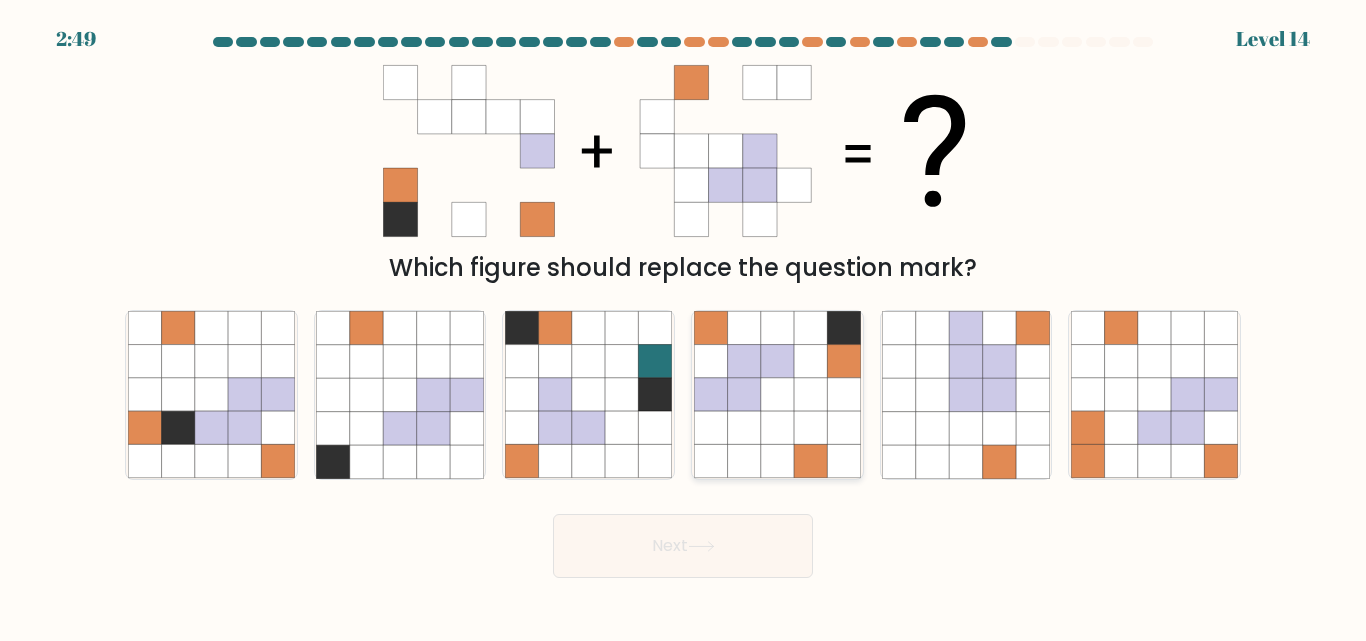 click 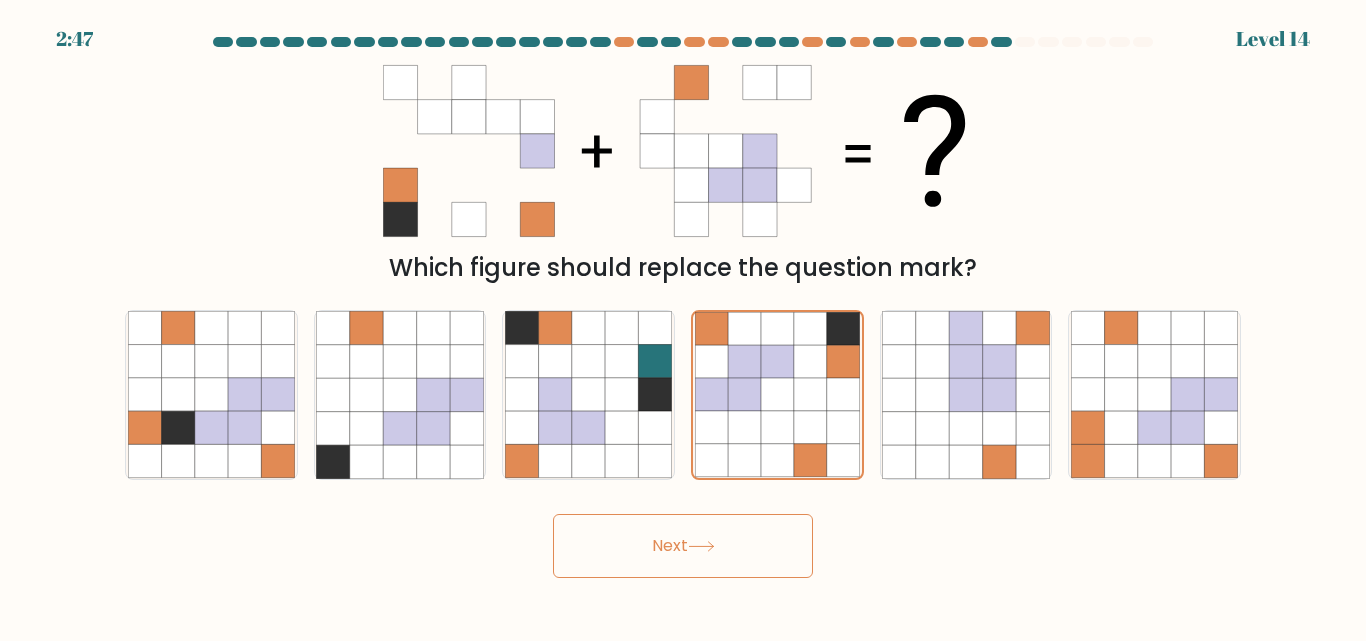 click on "Next" at bounding box center (683, 546) 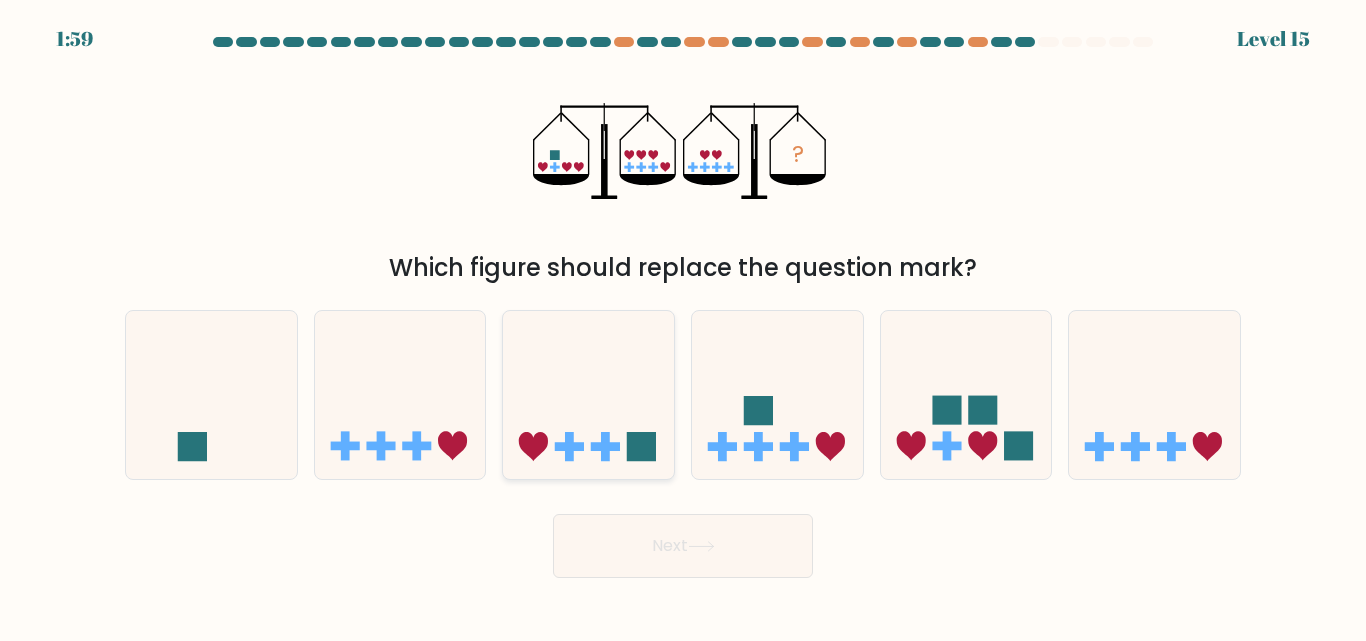 click 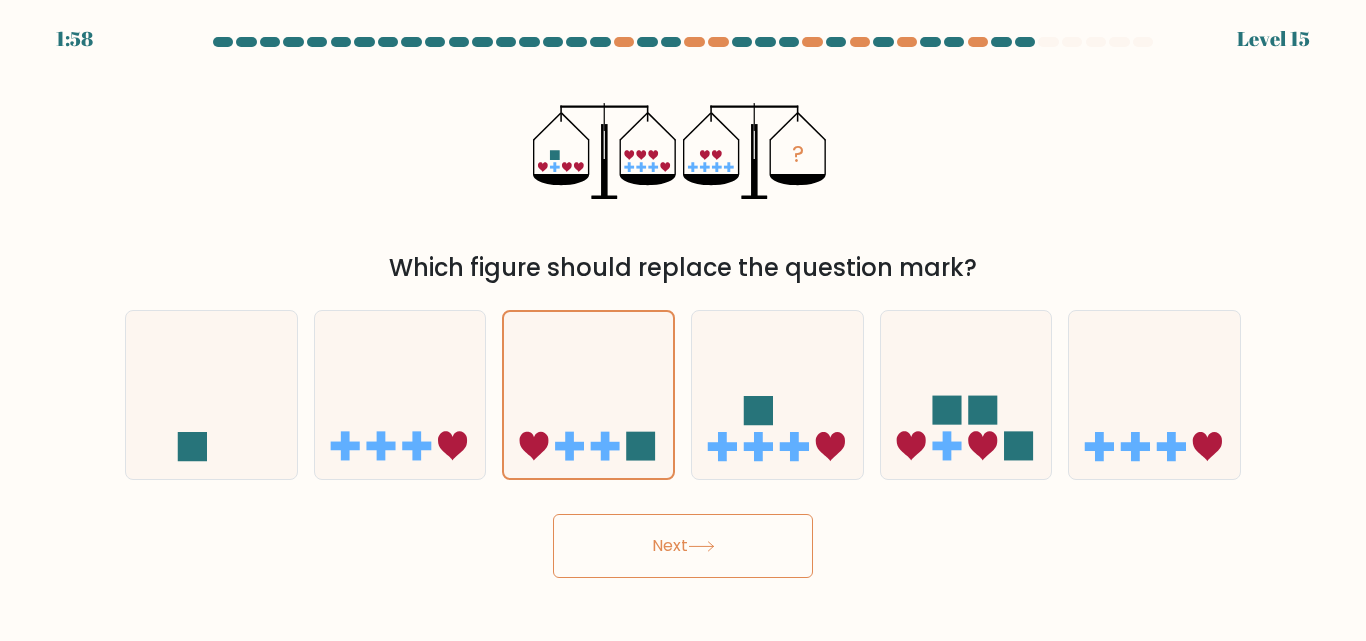 click on "Next" at bounding box center [683, 546] 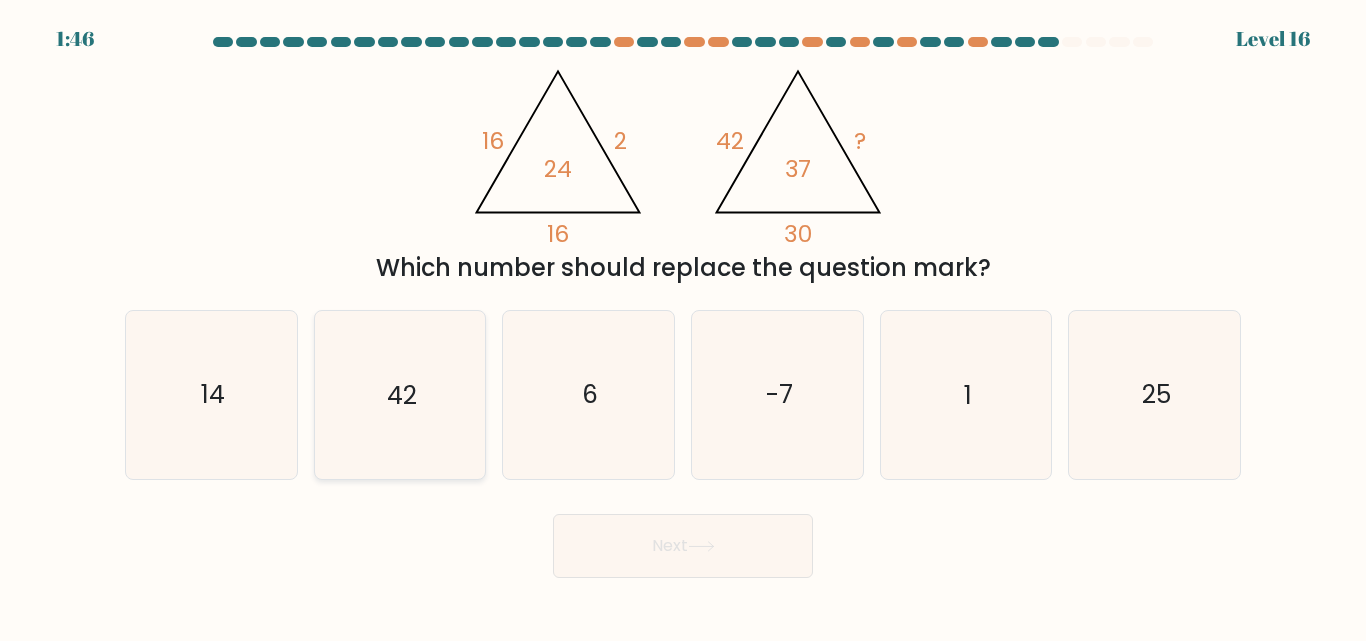 click on "42" 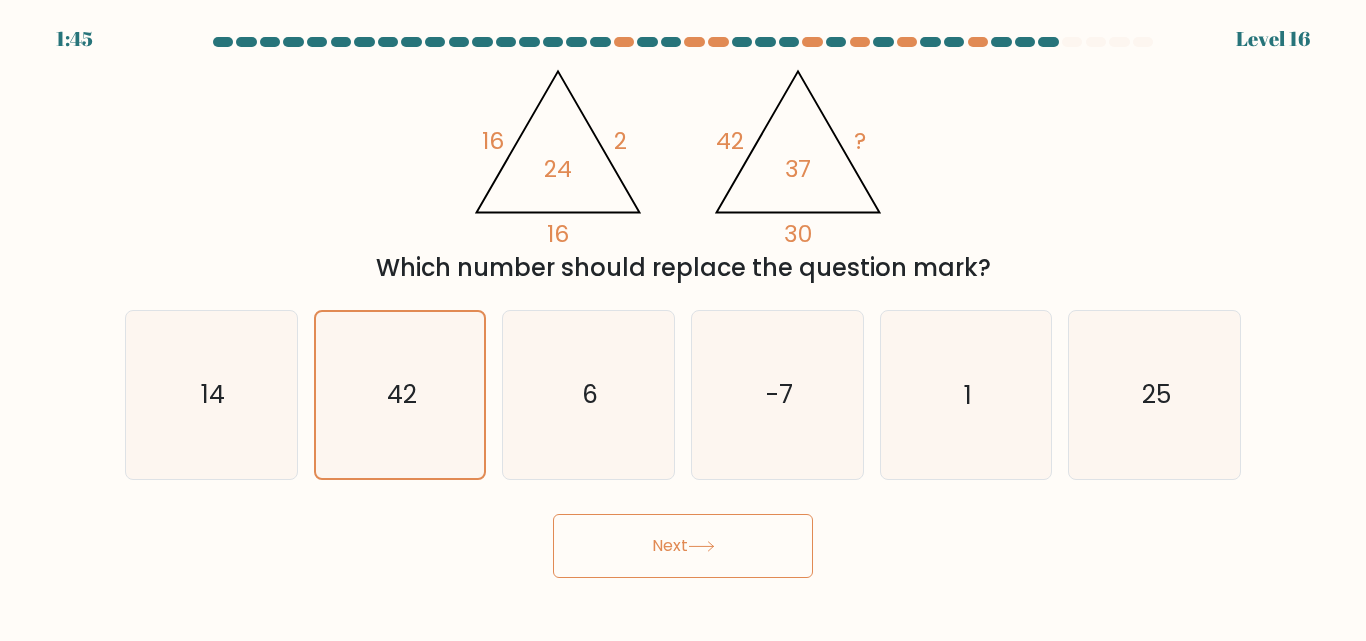 click on "Next" at bounding box center [683, 546] 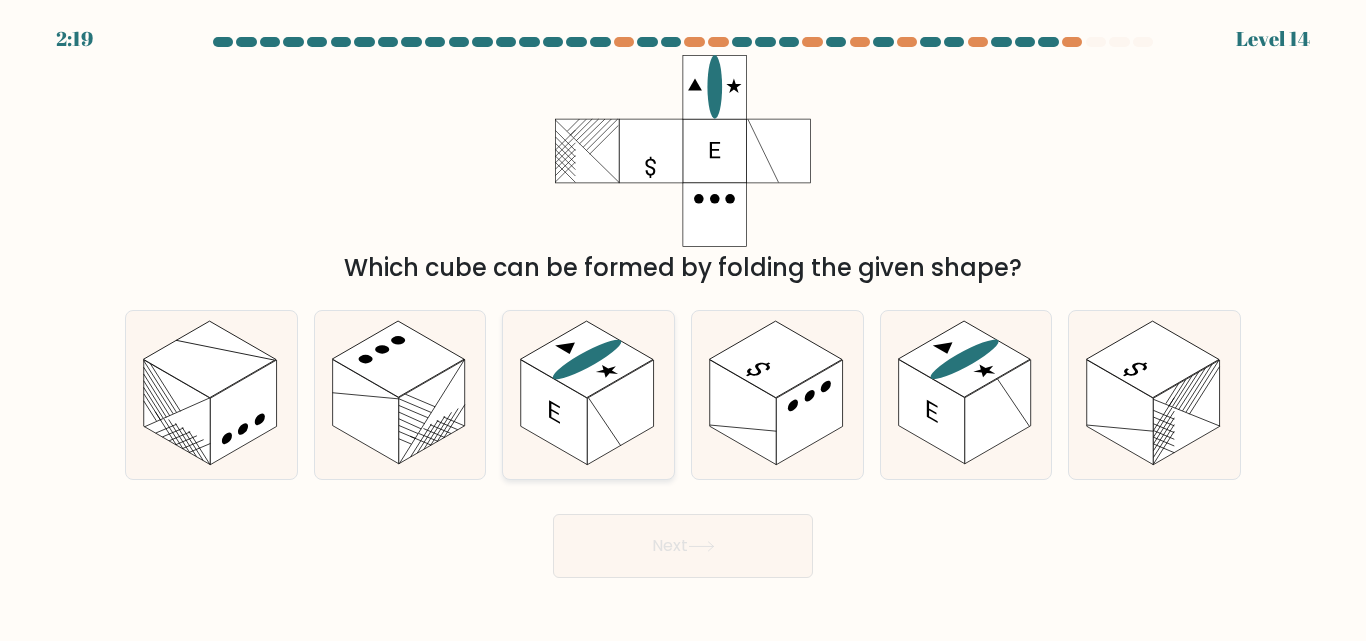 click 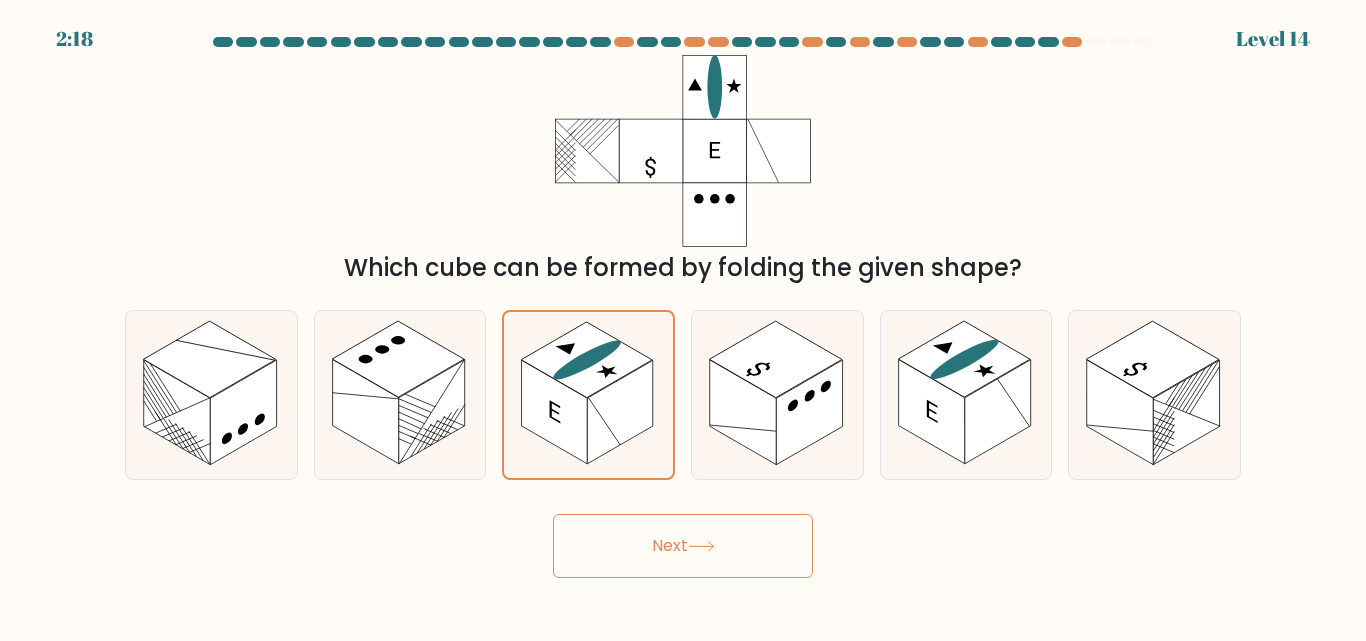 click on "Next" at bounding box center (683, 546) 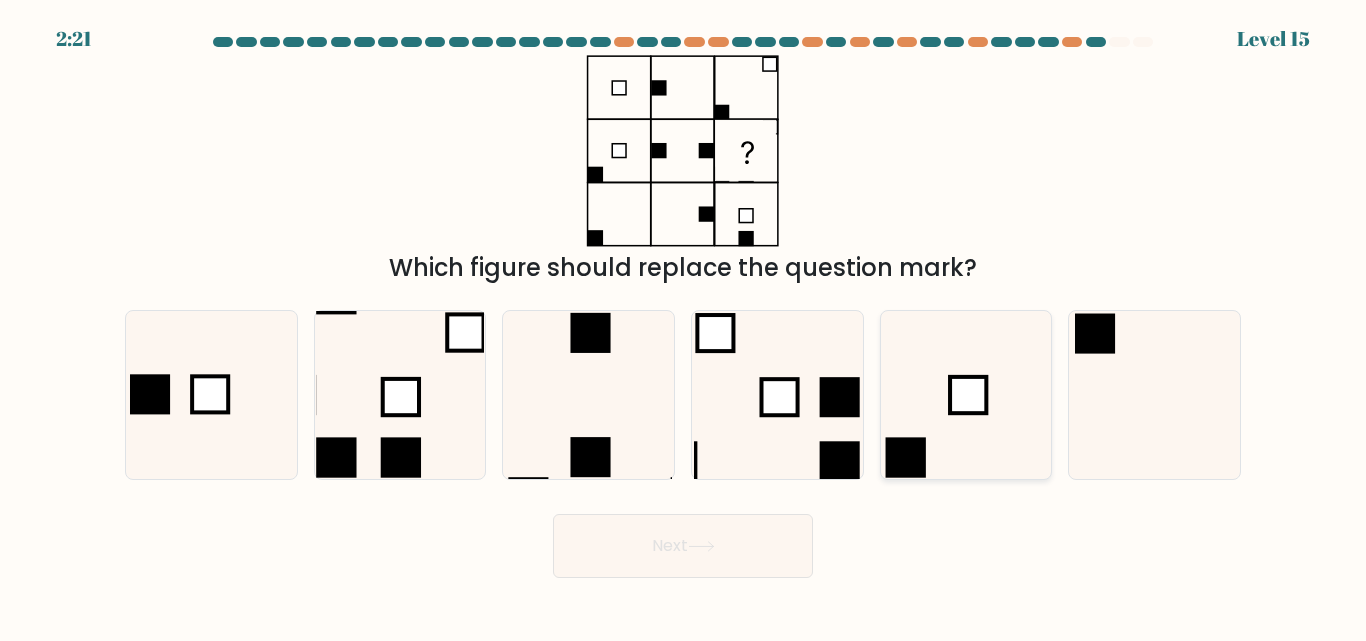 click 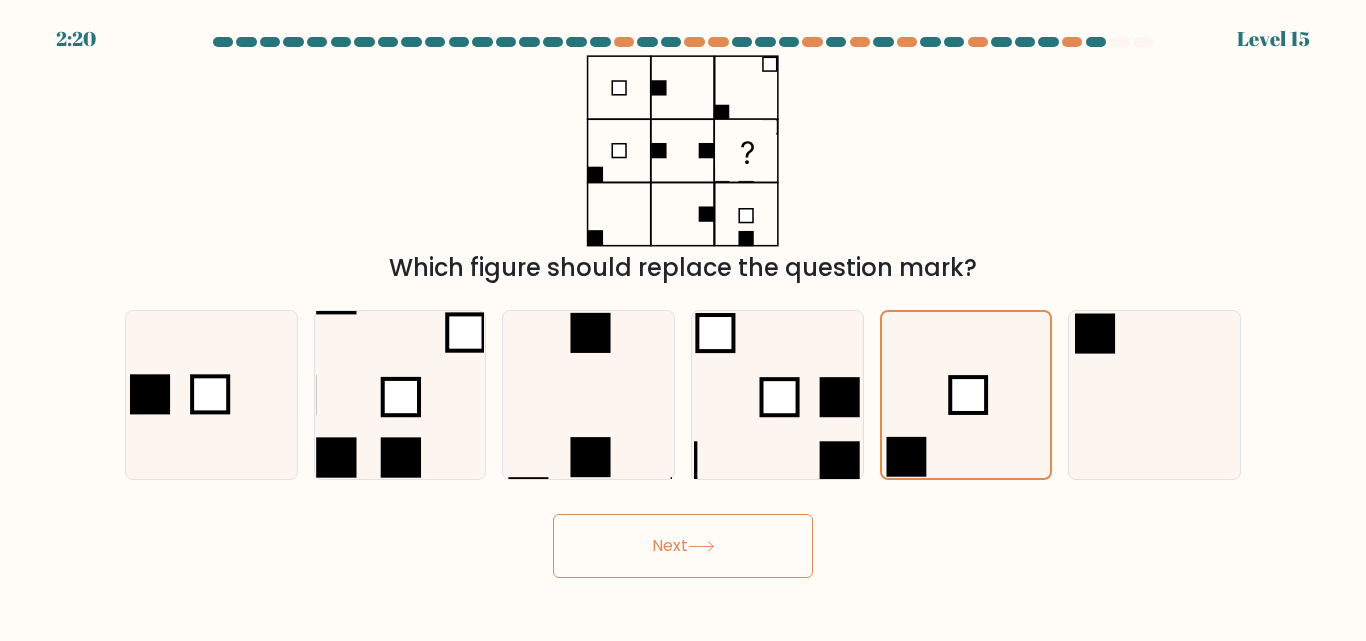 click on "Next" at bounding box center (683, 546) 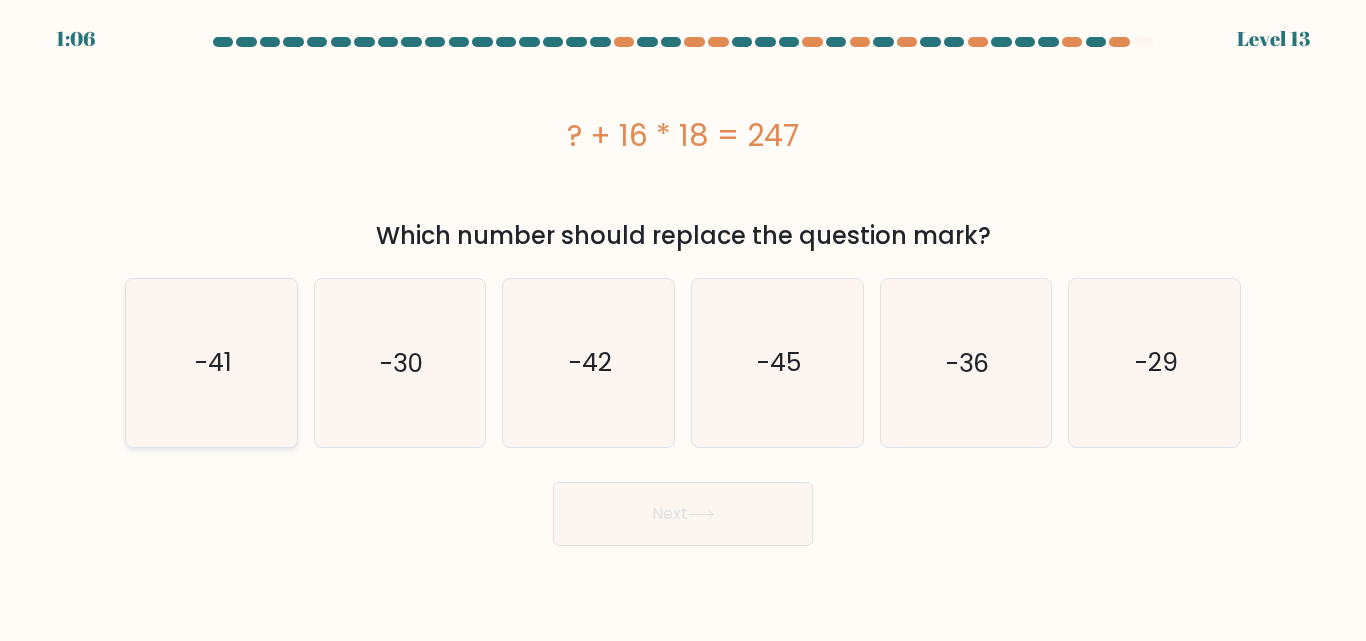 click on "-41" 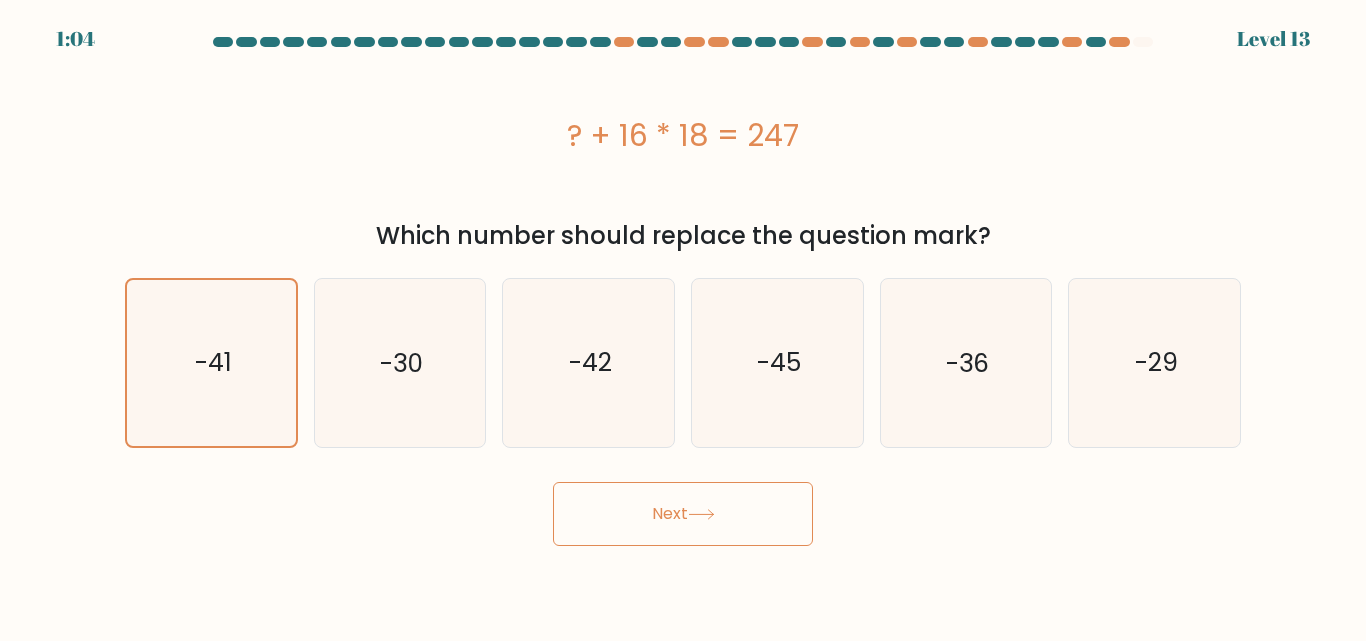 click on "Next" at bounding box center [683, 514] 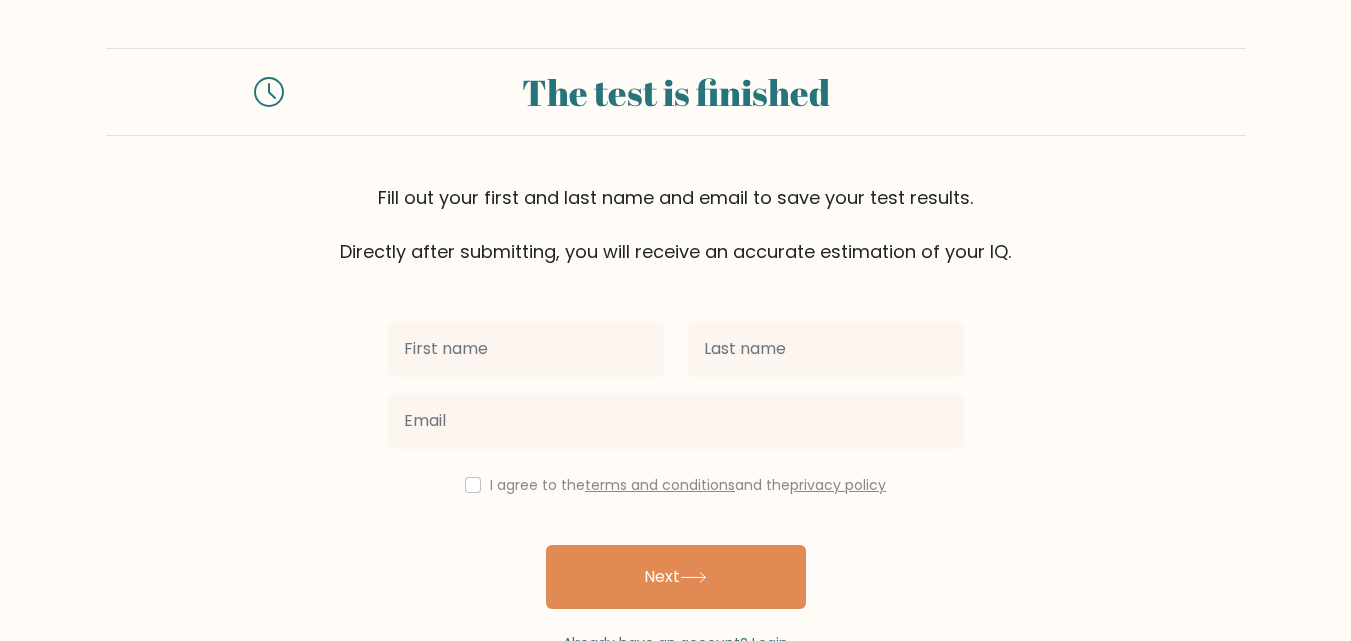 scroll, scrollTop: 0, scrollLeft: 0, axis: both 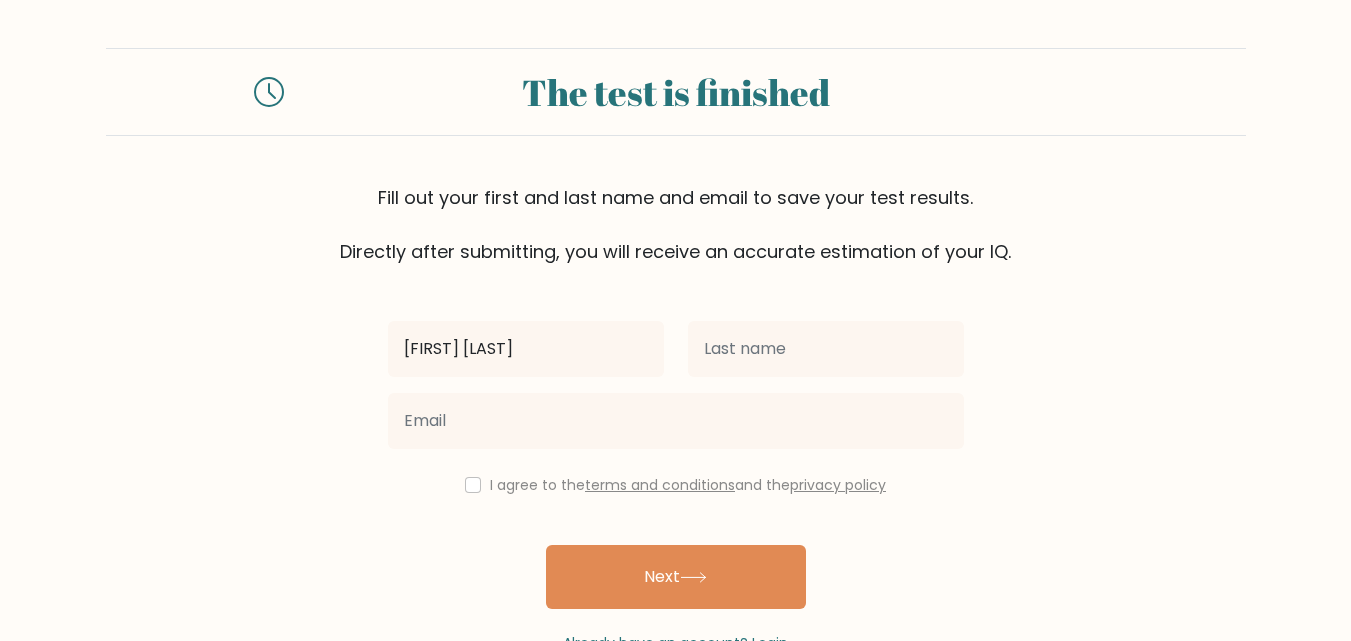 type on "[FIRST] [LAST]" 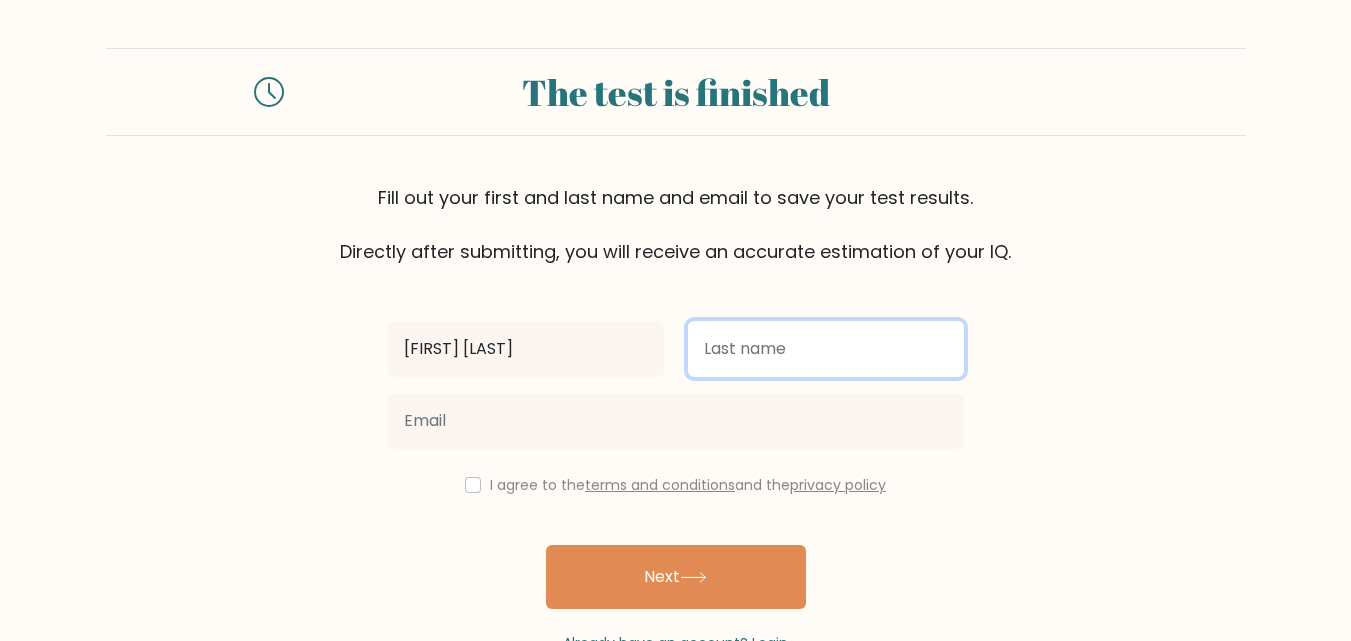 click at bounding box center (826, 349) 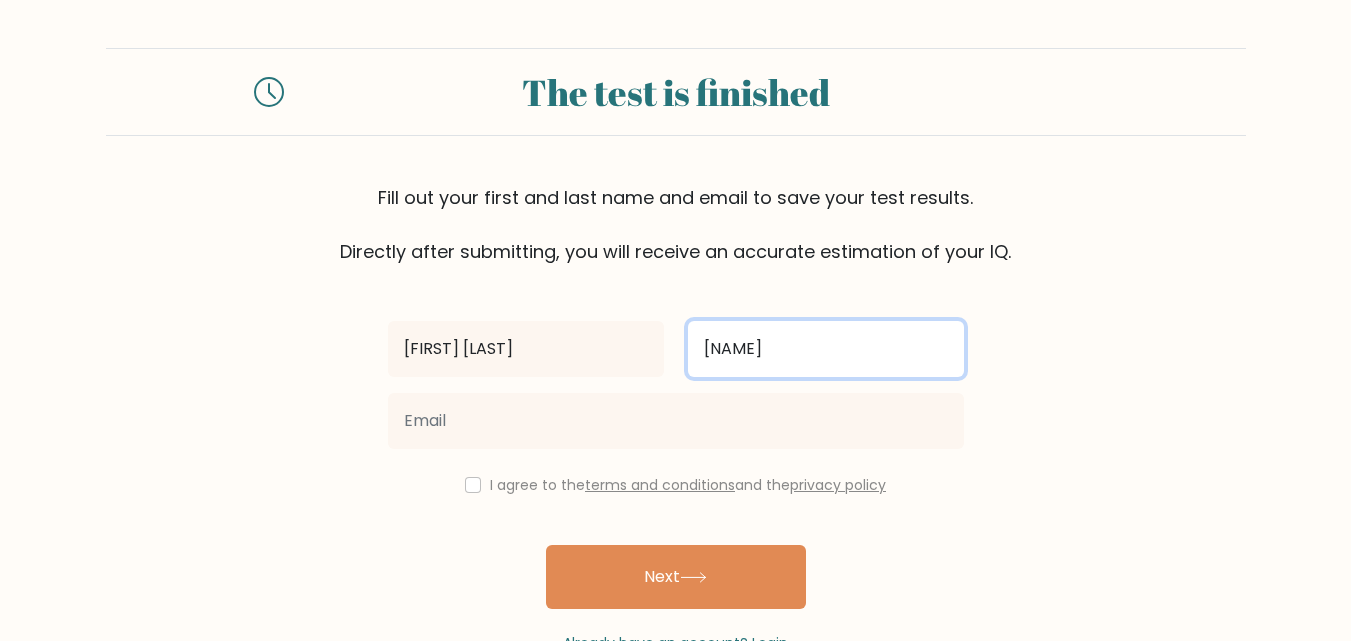 type on "Felices" 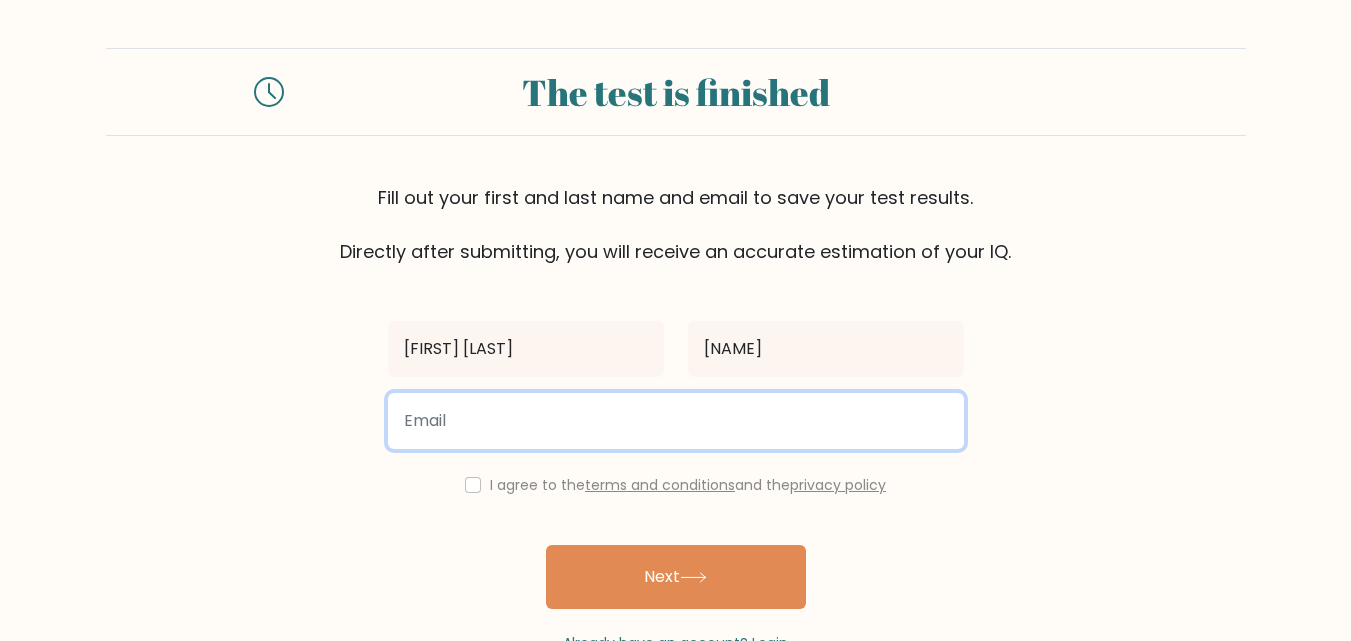 click at bounding box center (676, 421) 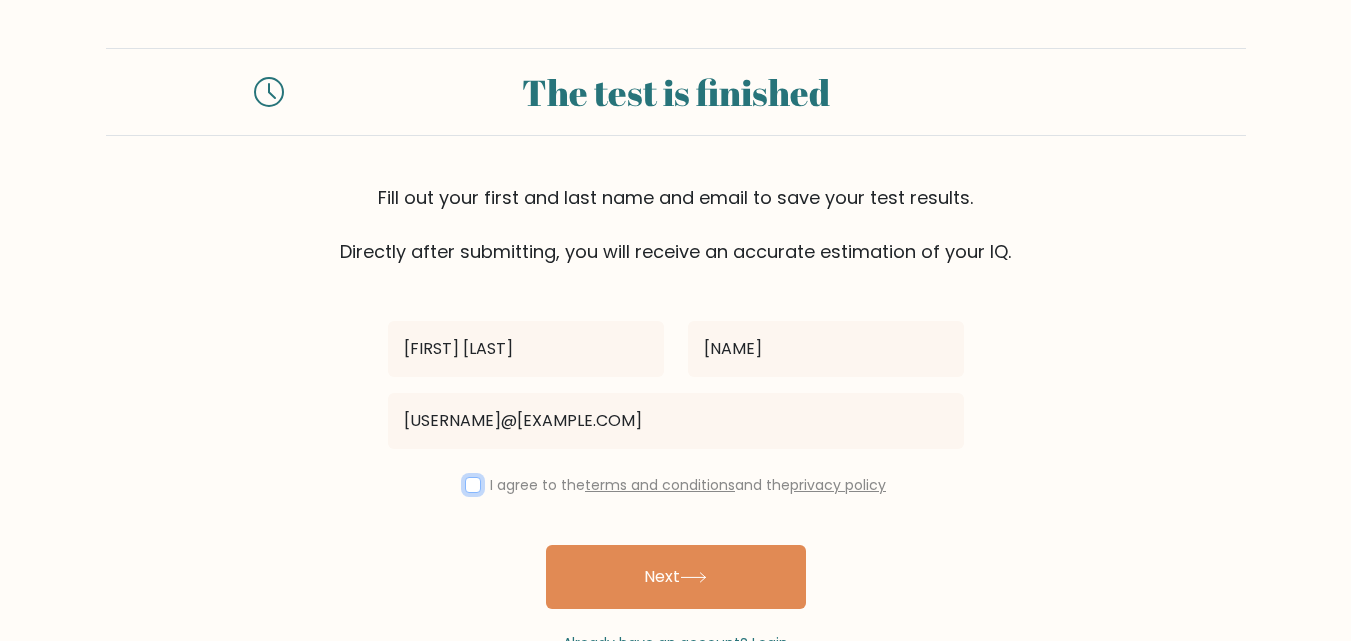 click at bounding box center (473, 485) 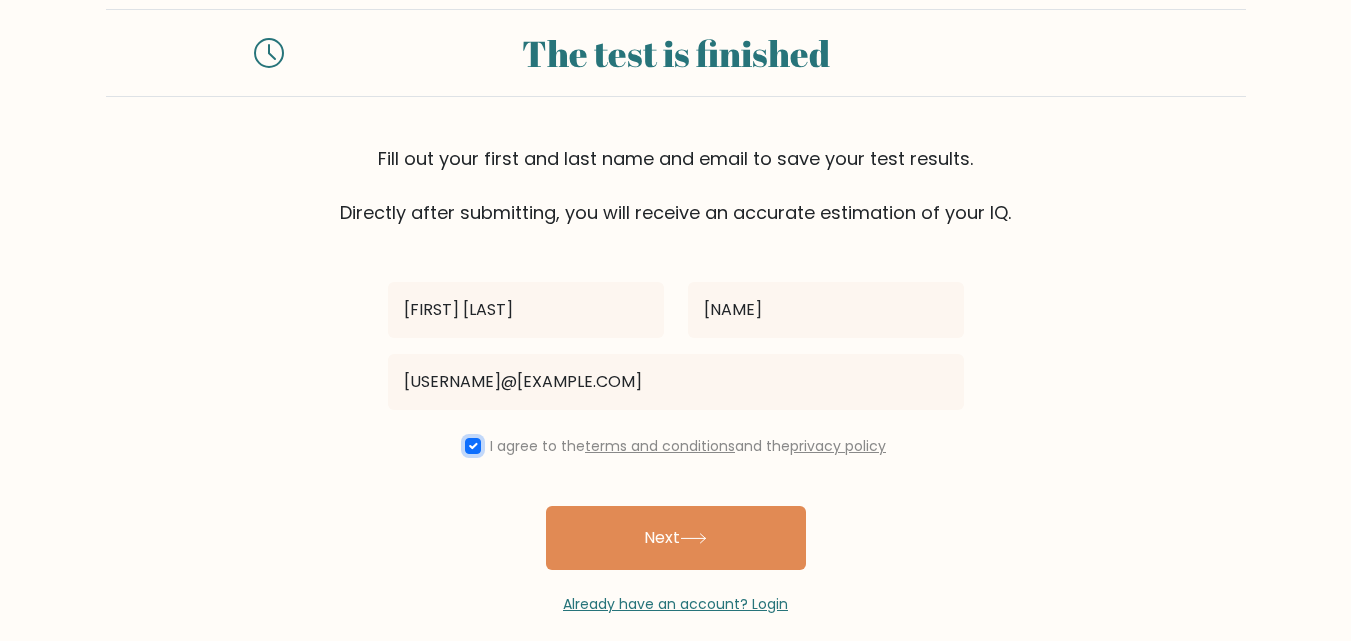 scroll, scrollTop: 61, scrollLeft: 0, axis: vertical 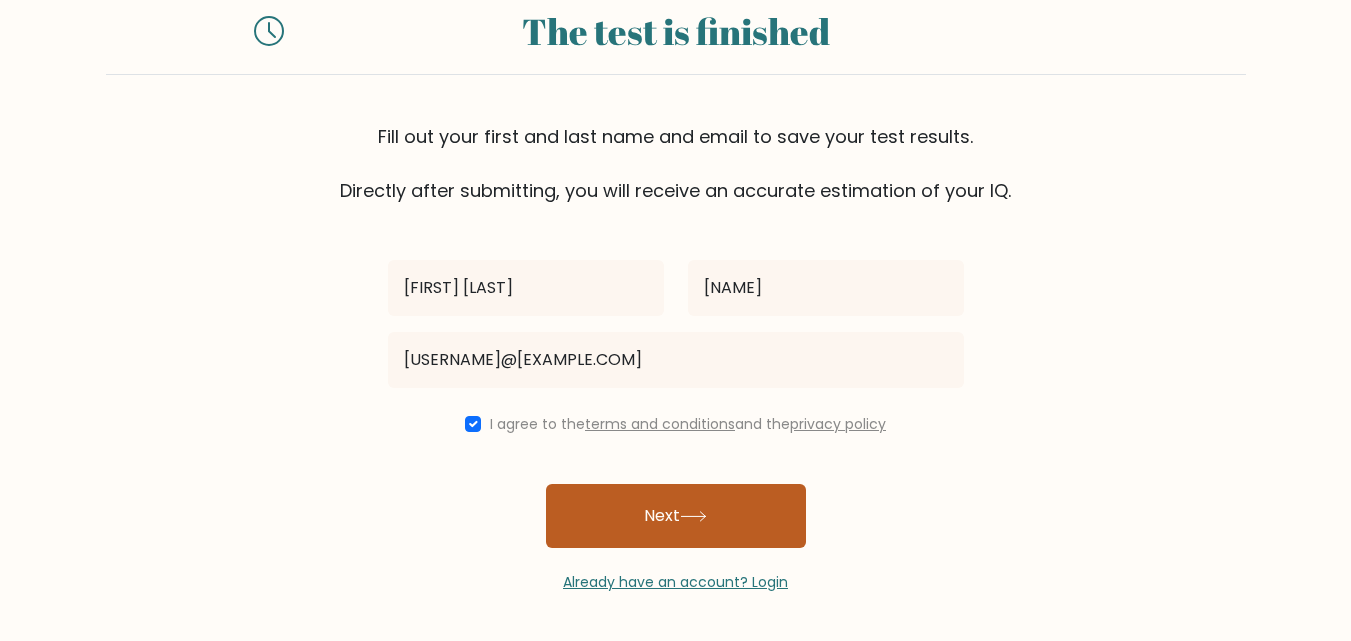 click on "Next" at bounding box center (676, 516) 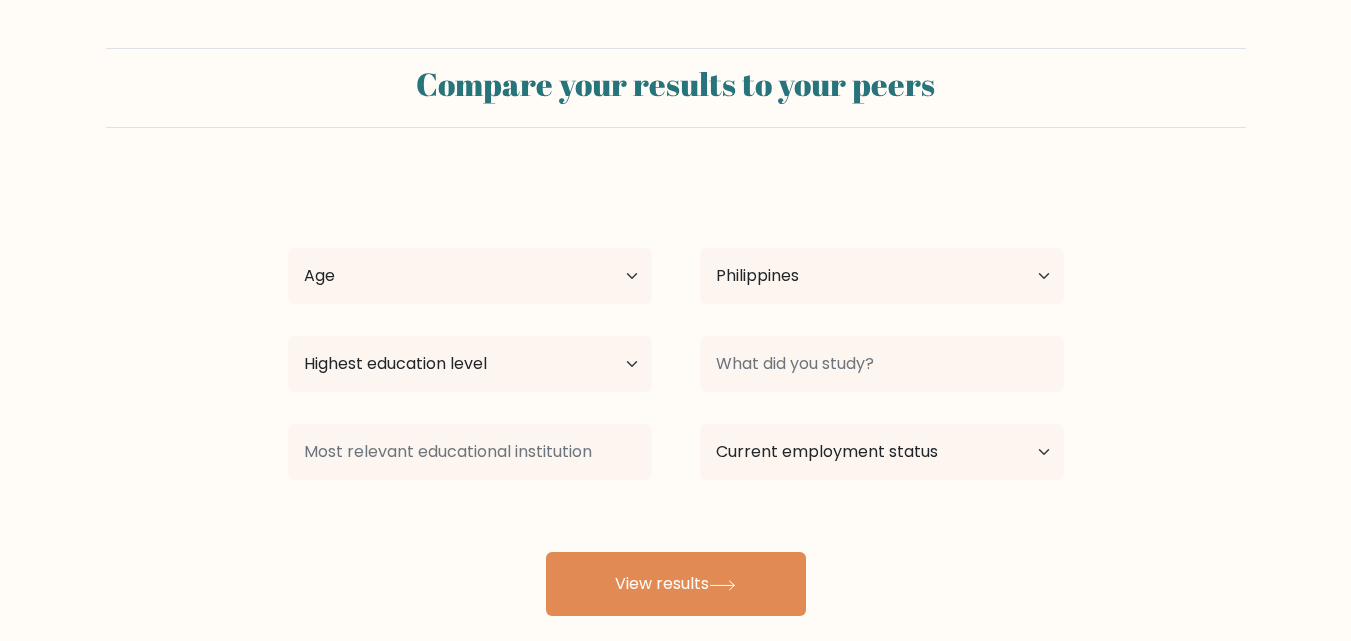 select on "PH" 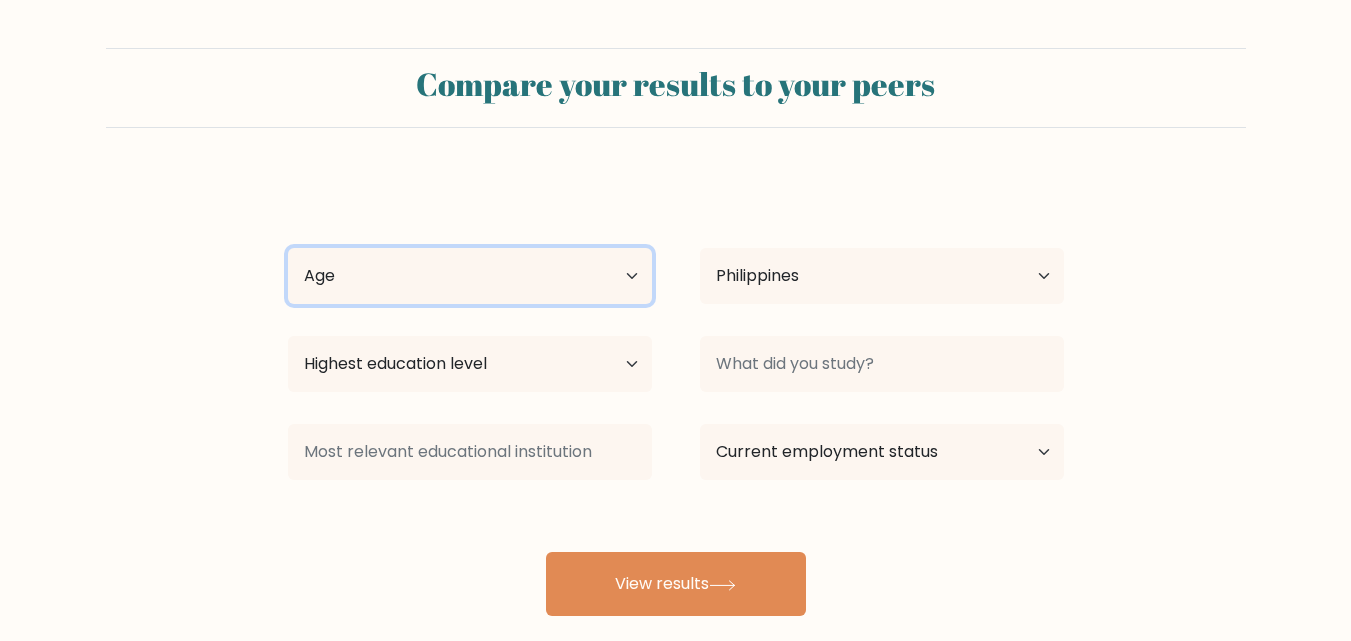 click on "Age
Under 18 years old
18-24 years old
25-34 years old
35-44 years old
45-54 years old
55-64 years old
65 years old and above" at bounding box center (470, 276) 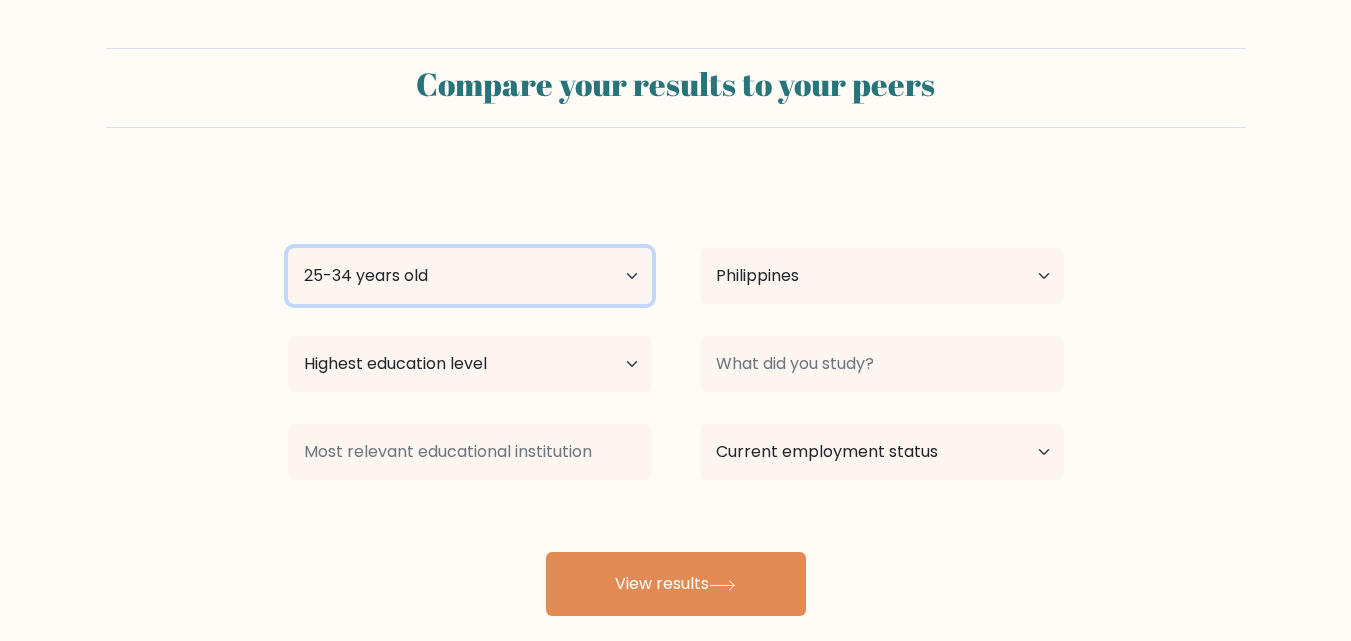 click on "Age
Under 18 years old
18-24 years old
25-34 years old
35-44 years old
45-54 years old
55-64 years old
65 years old and above" at bounding box center [470, 276] 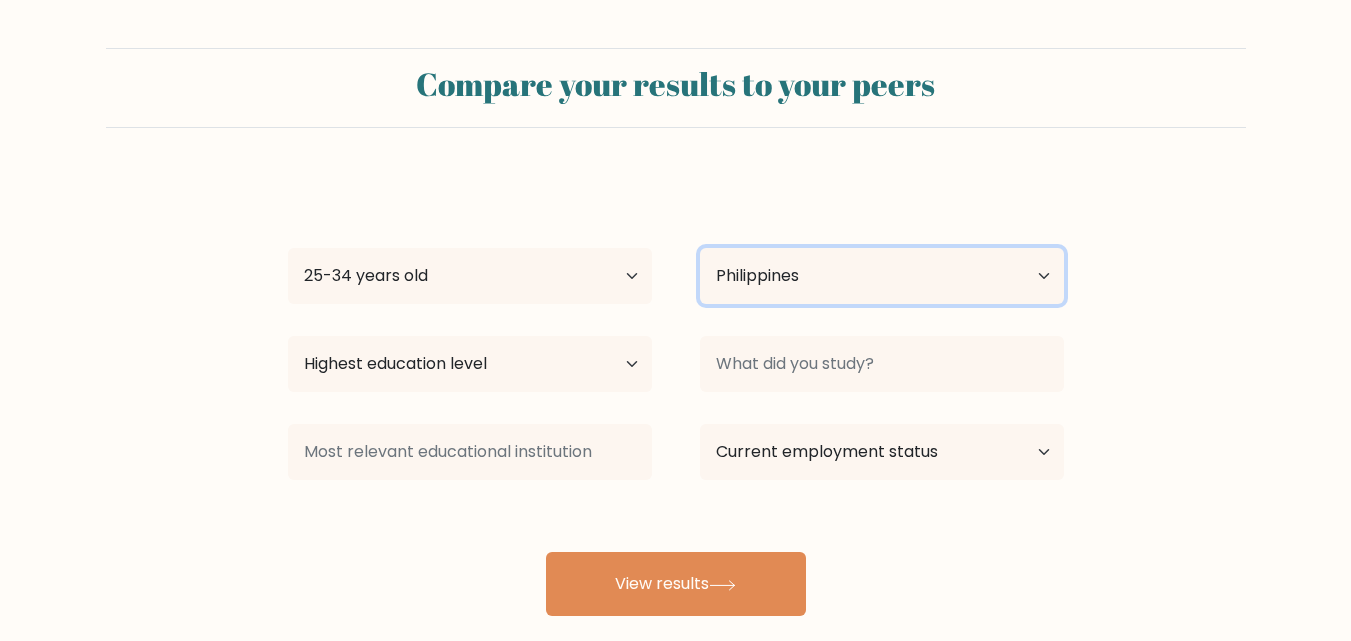 click on "Country
Afghanistan
Albania
Algeria
American Samoa
Andorra
Angola
Anguilla
Antarctica
Antigua and Barbuda
Argentina
Armenia
Aruba
Australia
Austria
Azerbaijan
Bahamas
Bahrain
Bangladesh
Barbados
Belarus
Belgium
Belize
Benin
Bermuda
Bhutan
Bolivia
Bonaire, Sint Eustatius and Saba
Bosnia and Herzegovina
Botswana
Bouvet Island
Brazil
British Indian Ocean Territory
Brunei
Bulgaria
Burkina Faso
Burundi
Cabo Verde
Cambodia
Cameroon
Canada
Cayman Islands
Central African Republic
Chad
Chile
China
Christmas Island
Cocos (Keeling) Islands
Colombia
Comoros
Congo
Congo (the Democratic Republic of the)
Cook Islands
Costa Rica
Côte d'Ivoire
Croatia
Cuba" at bounding box center (882, 276) 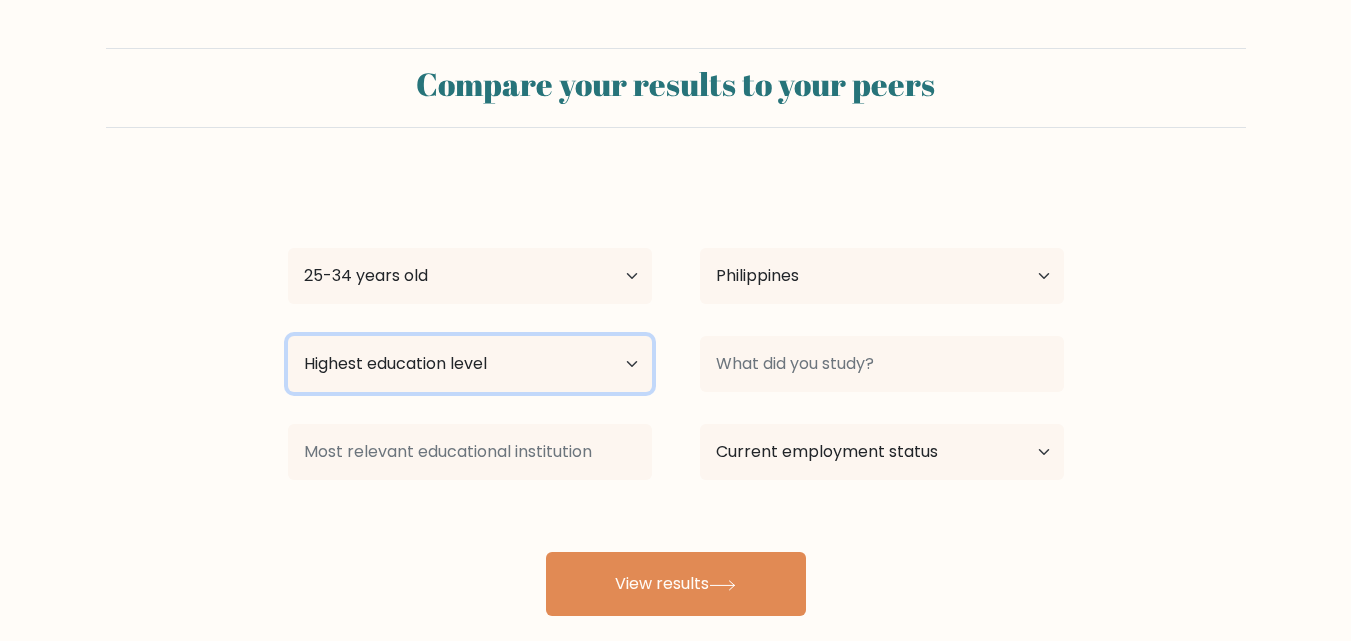click on "Highest education level
No schooling
Primary
Lower Secondary
Upper Secondary
Occupation Specific
Bachelor's degree
Master's degree
Doctoral degree" at bounding box center [470, 364] 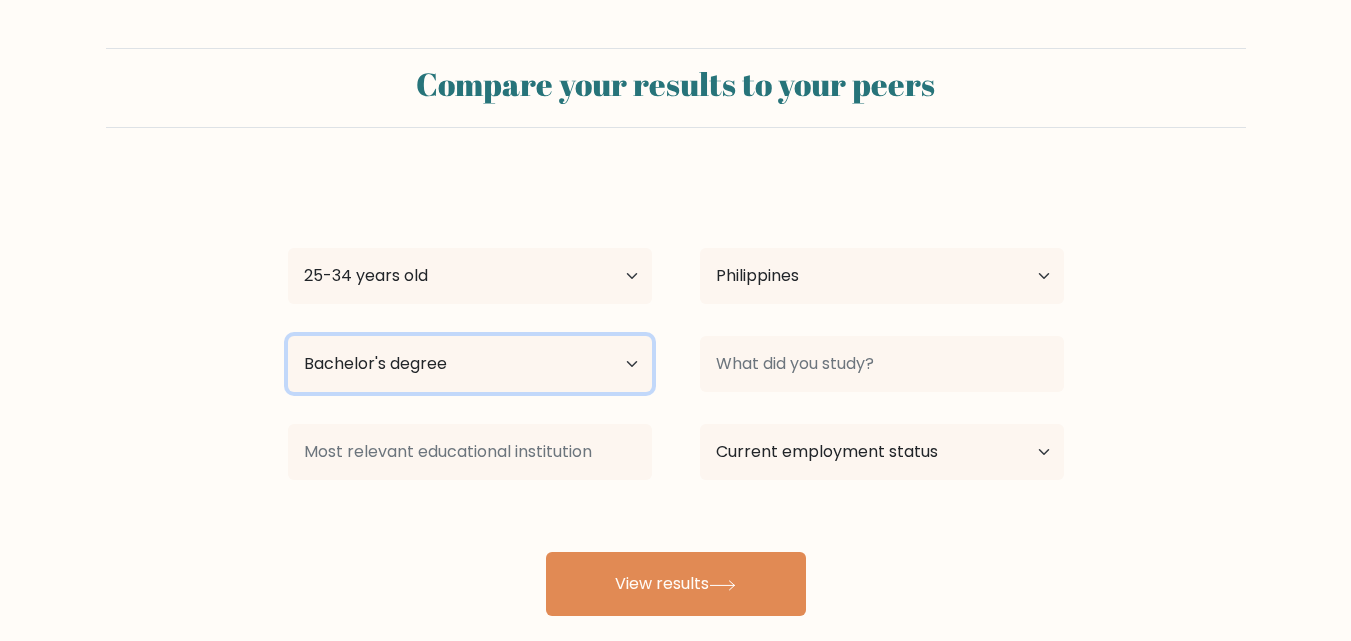click on "Highest education level
No schooling
Primary
Lower Secondary
Upper Secondary
Occupation Specific
Bachelor's degree
Master's degree
Doctoral degree" at bounding box center (470, 364) 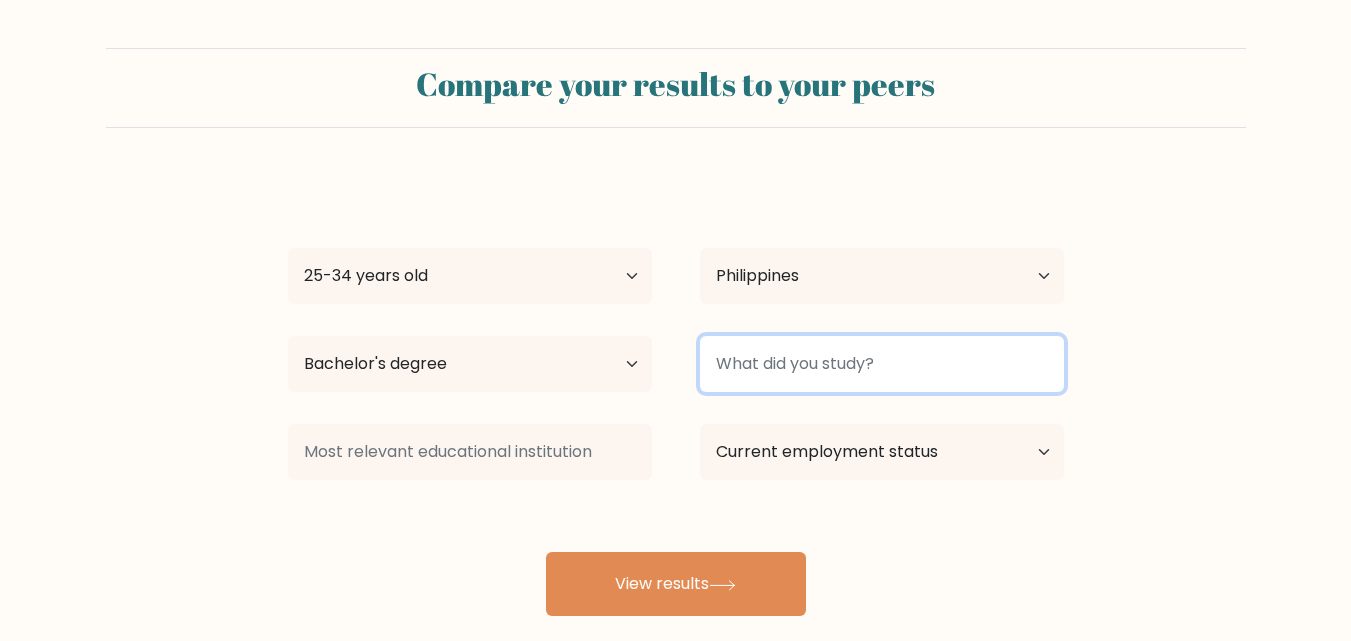 click at bounding box center (882, 364) 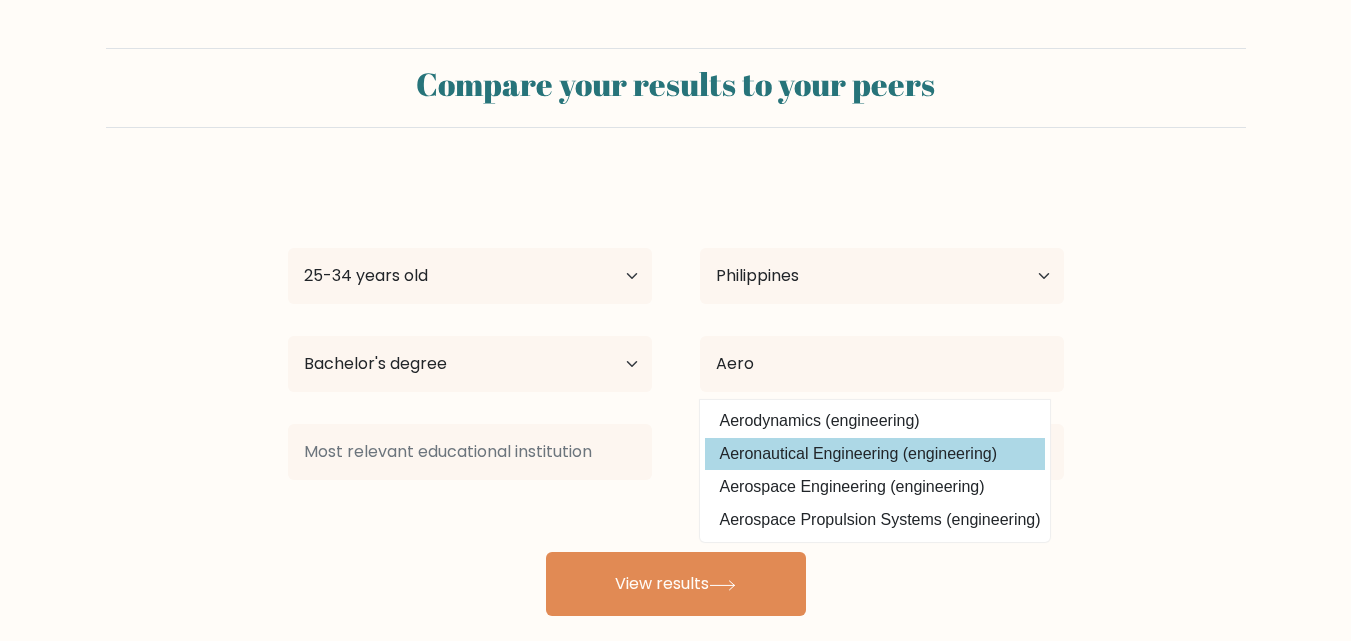 click on "Aeronautical Engineering (engineering)" at bounding box center (875, 454) 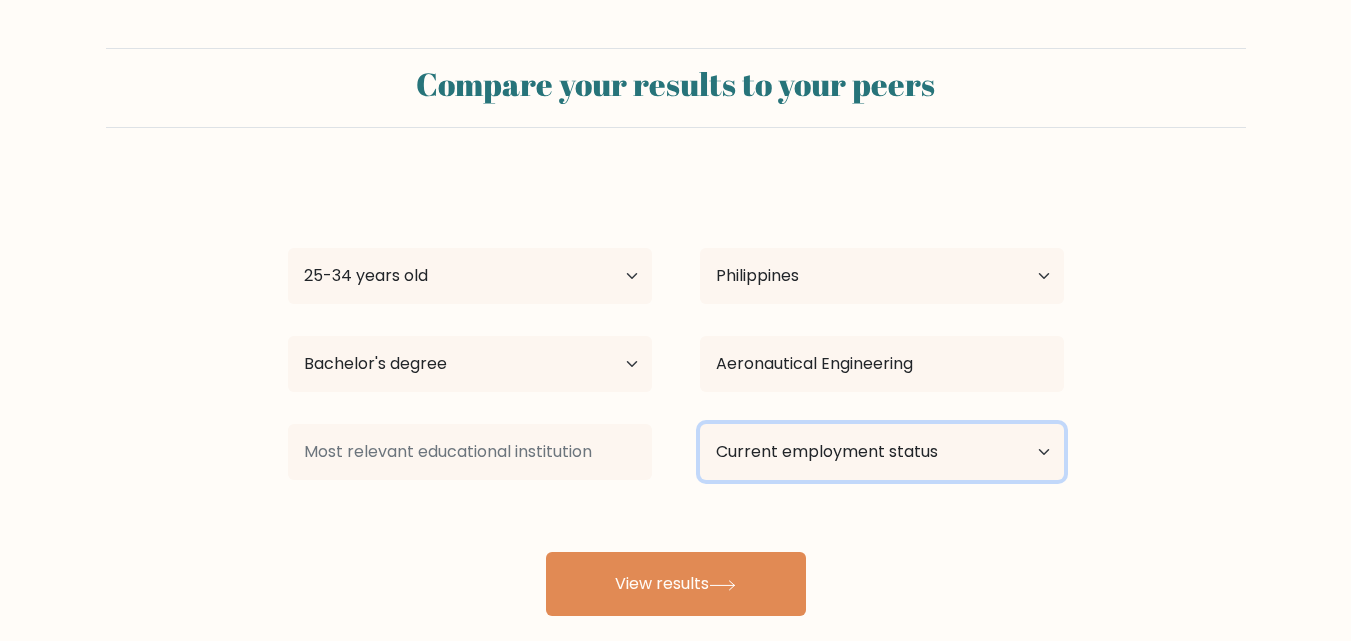 click on "Current employment status
Employed
Student
Retired
Other / prefer not to answer" at bounding box center (882, 452) 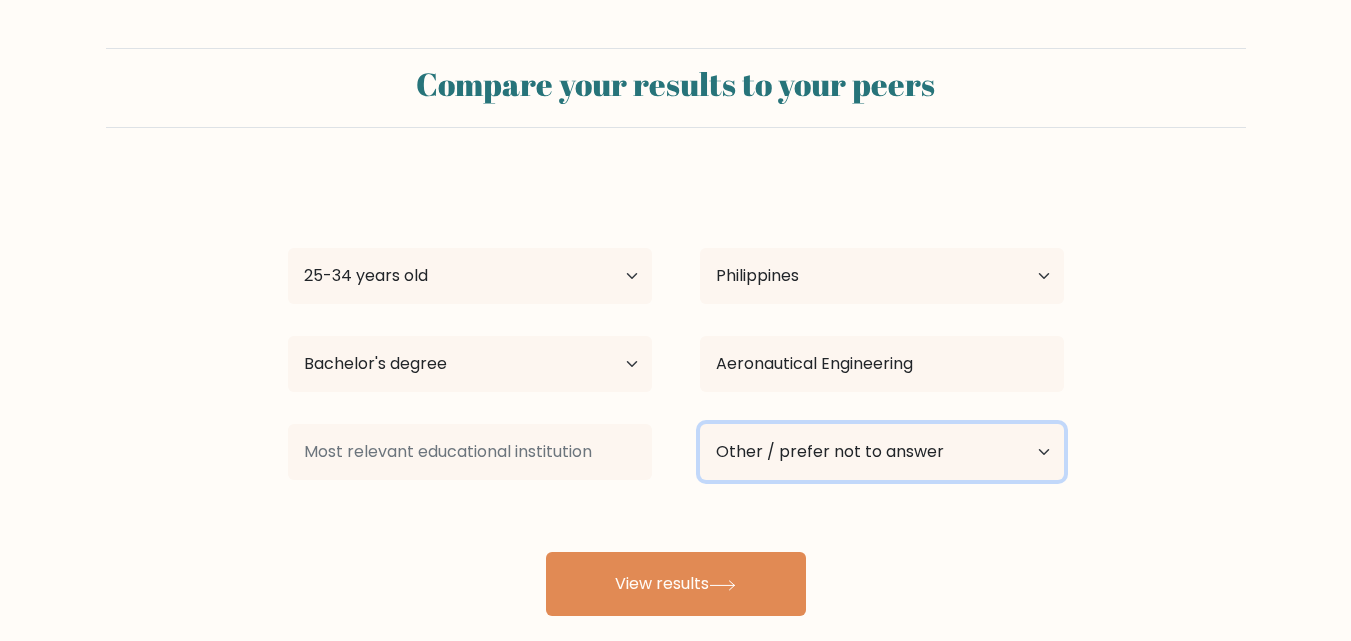 click on "Current employment status
Employed
Student
Retired
Other / prefer not to answer" at bounding box center (882, 452) 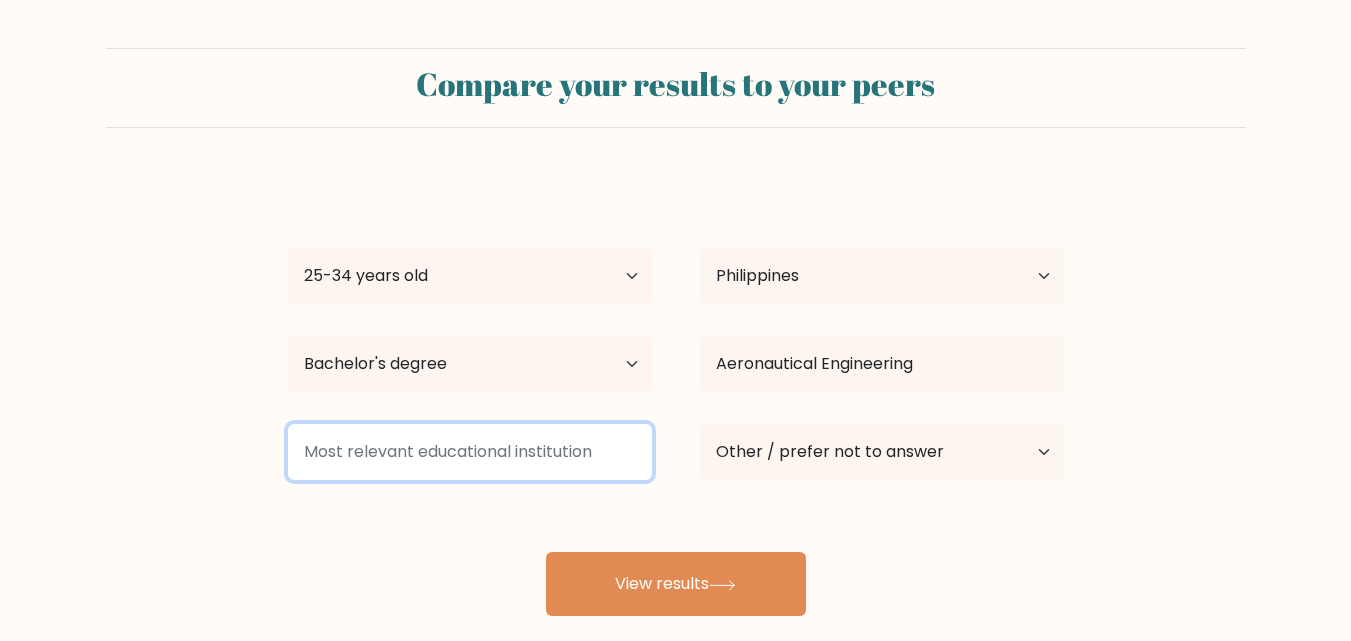 click at bounding box center (470, 452) 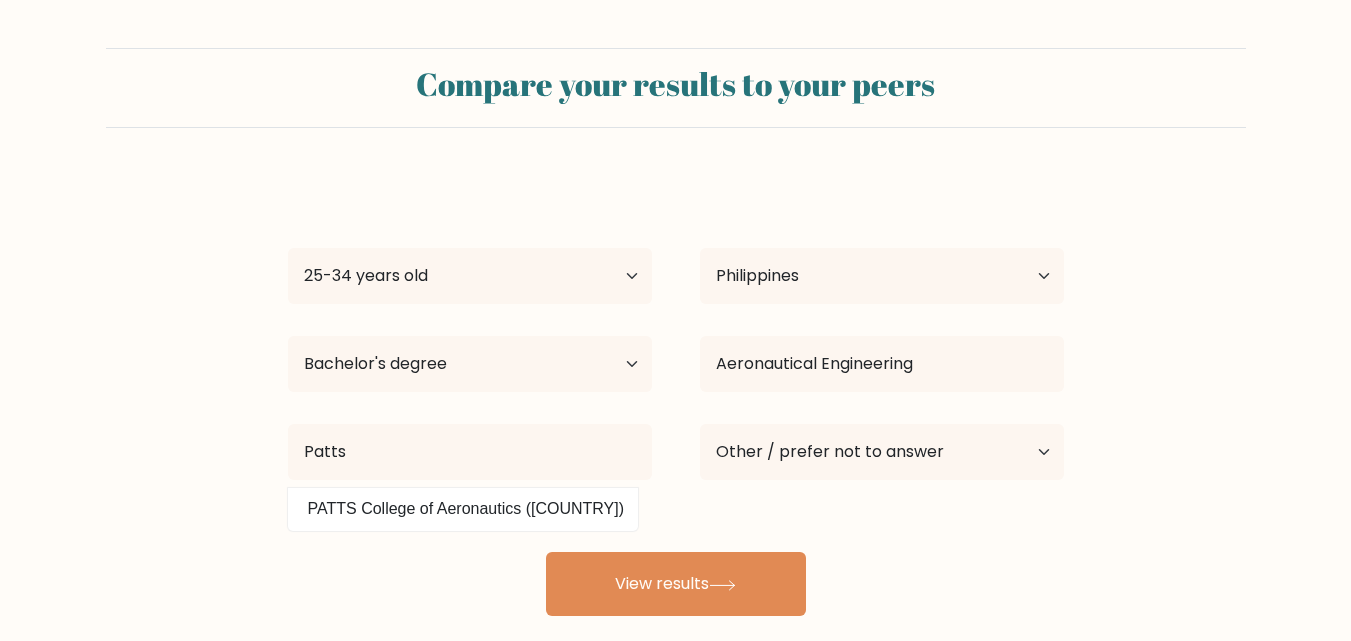 click on "PATTS College of Aeronautics (Philippines)" at bounding box center [463, 509] 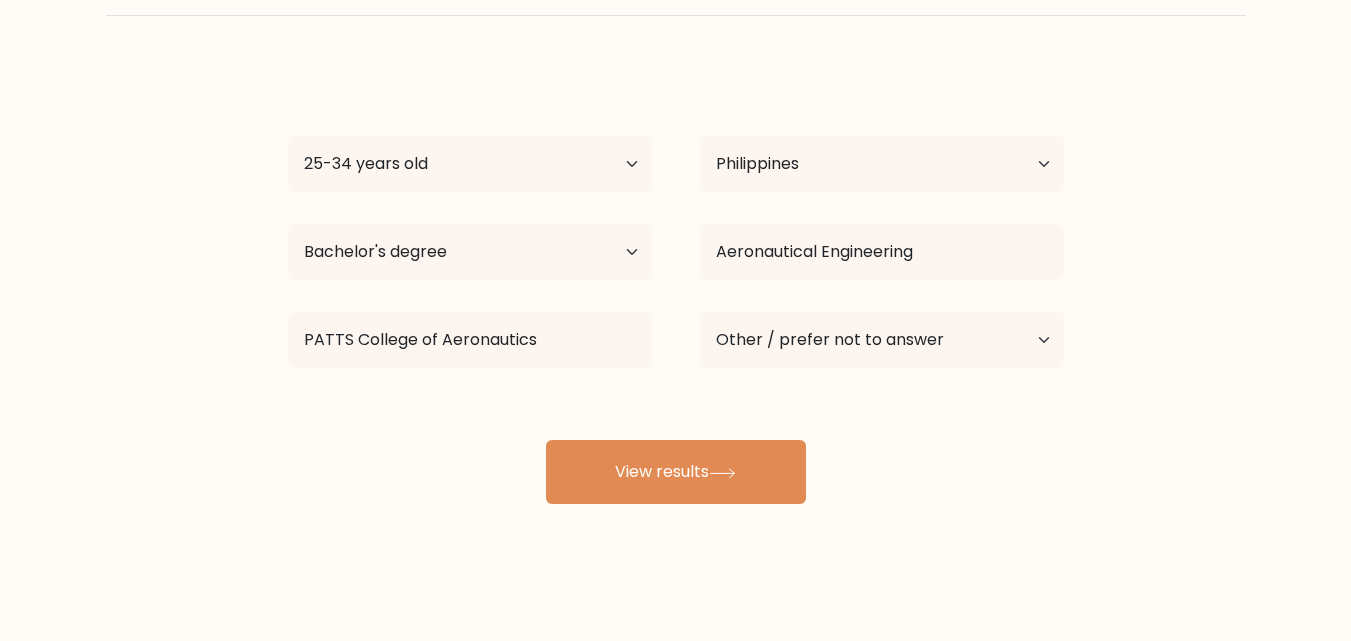 scroll, scrollTop: 117, scrollLeft: 0, axis: vertical 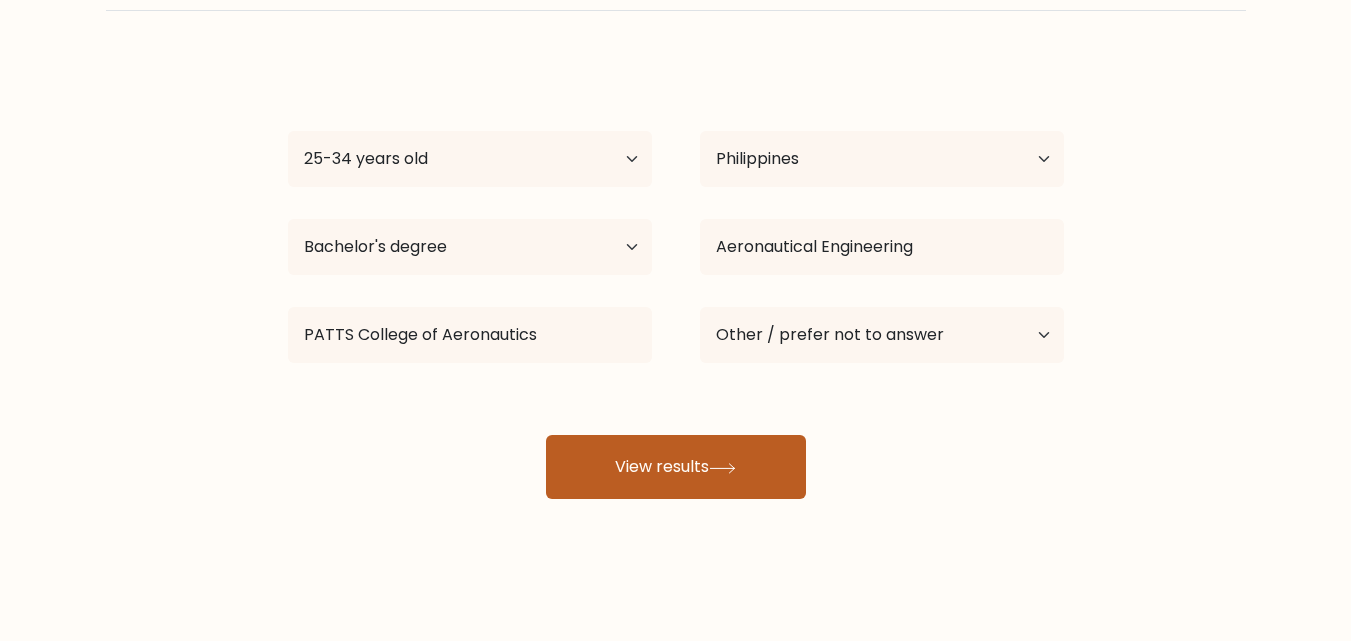 click on "View results" at bounding box center [676, 467] 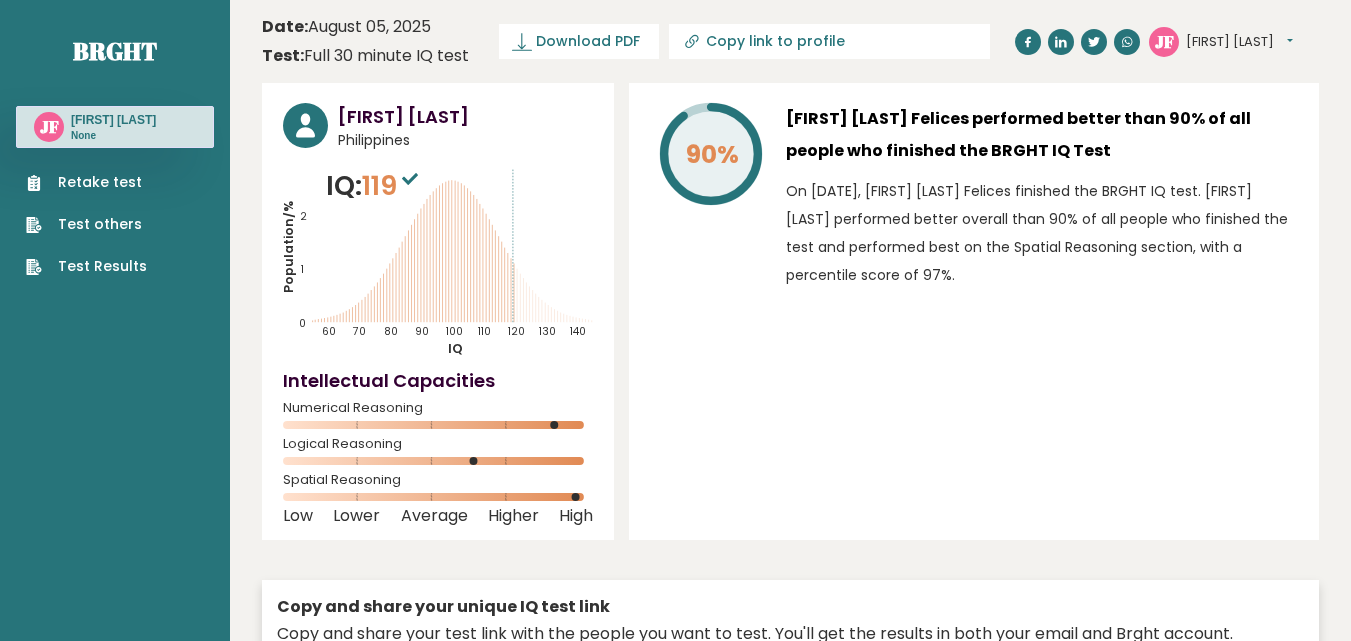 scroll, scrollTop: 0, scrollLeft: 0, axis: both 